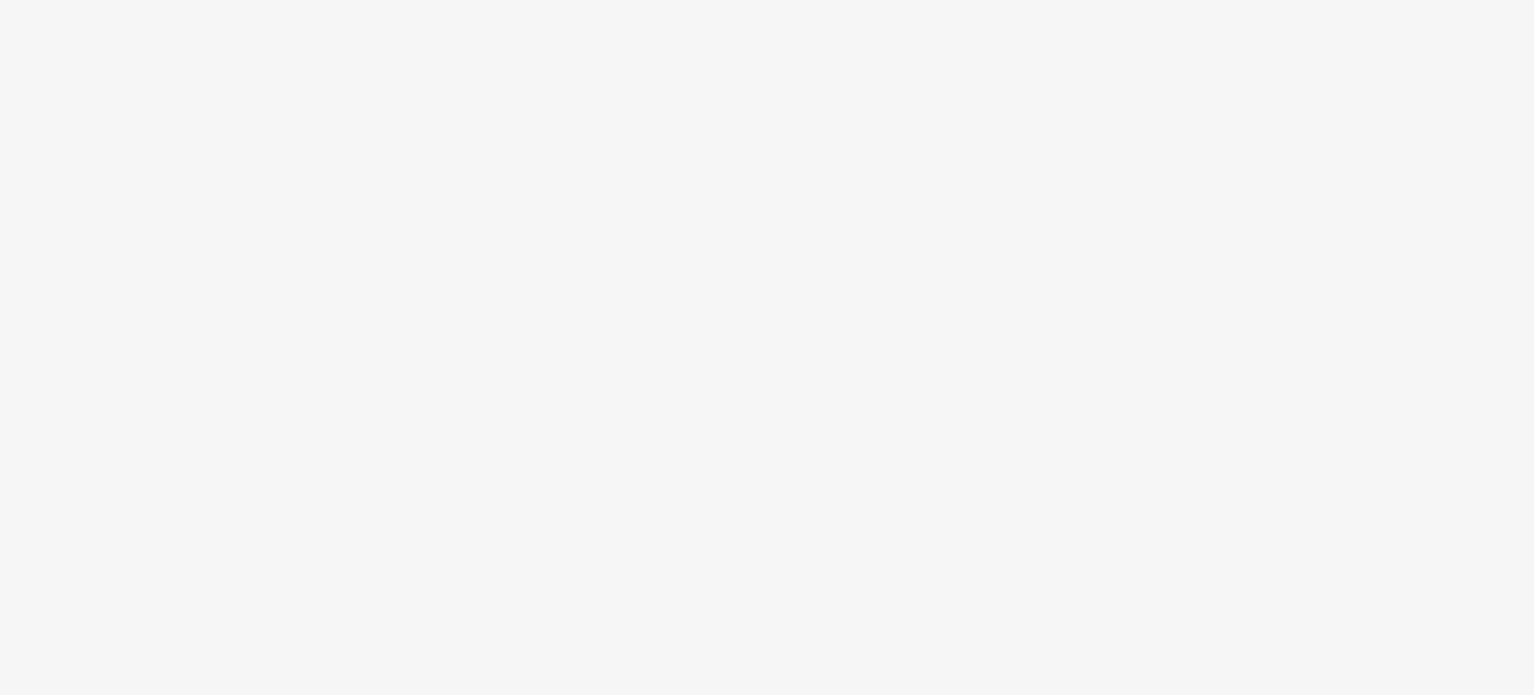 scroll, scrollTop: 0, scrollLeft: 0, axis: both 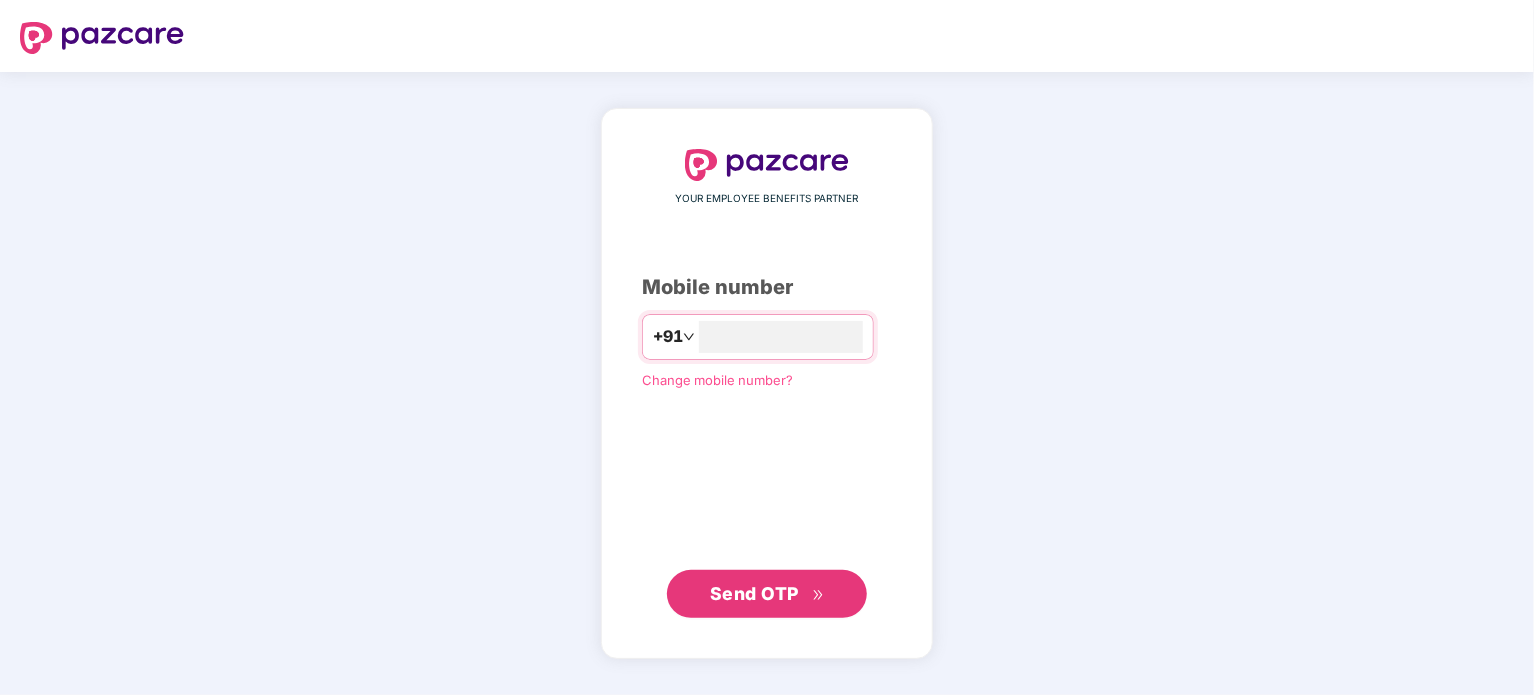 type on "**********" 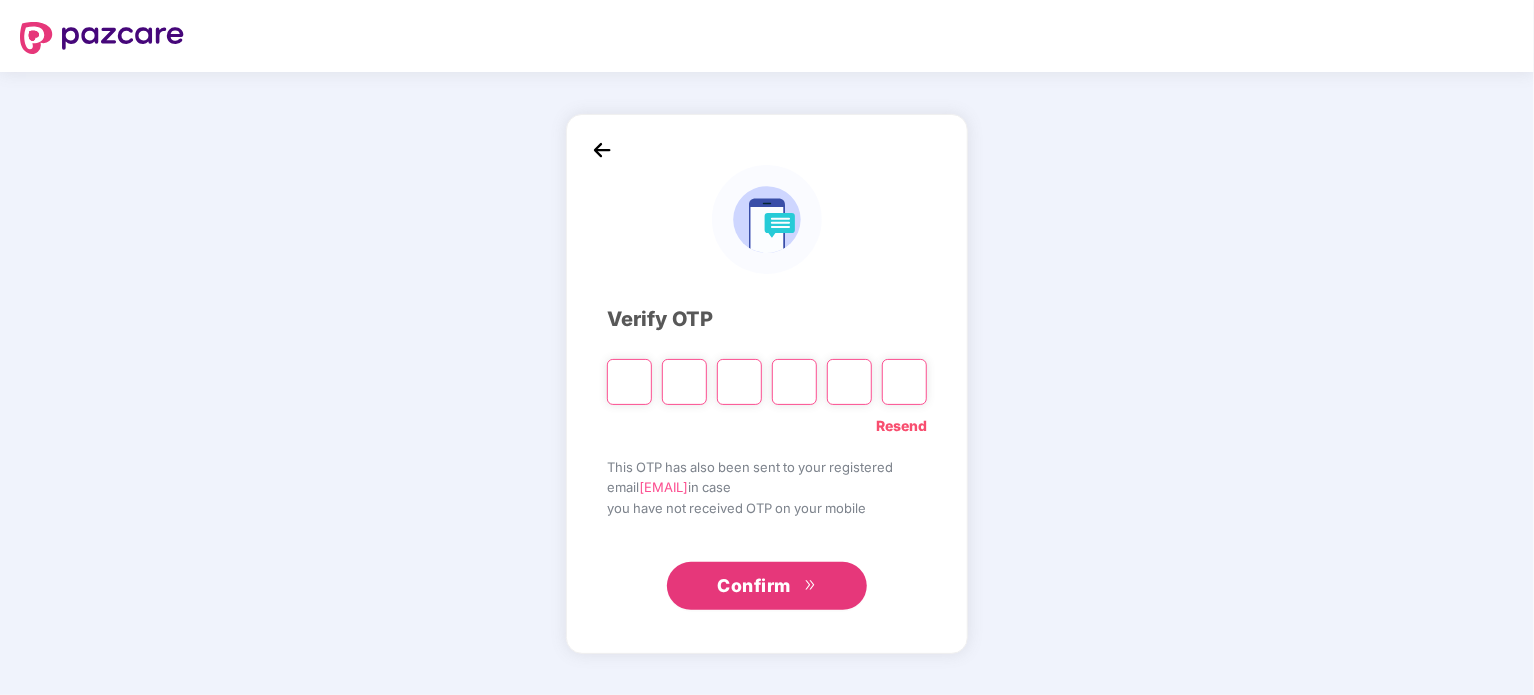click at bounding box center (629, 382) 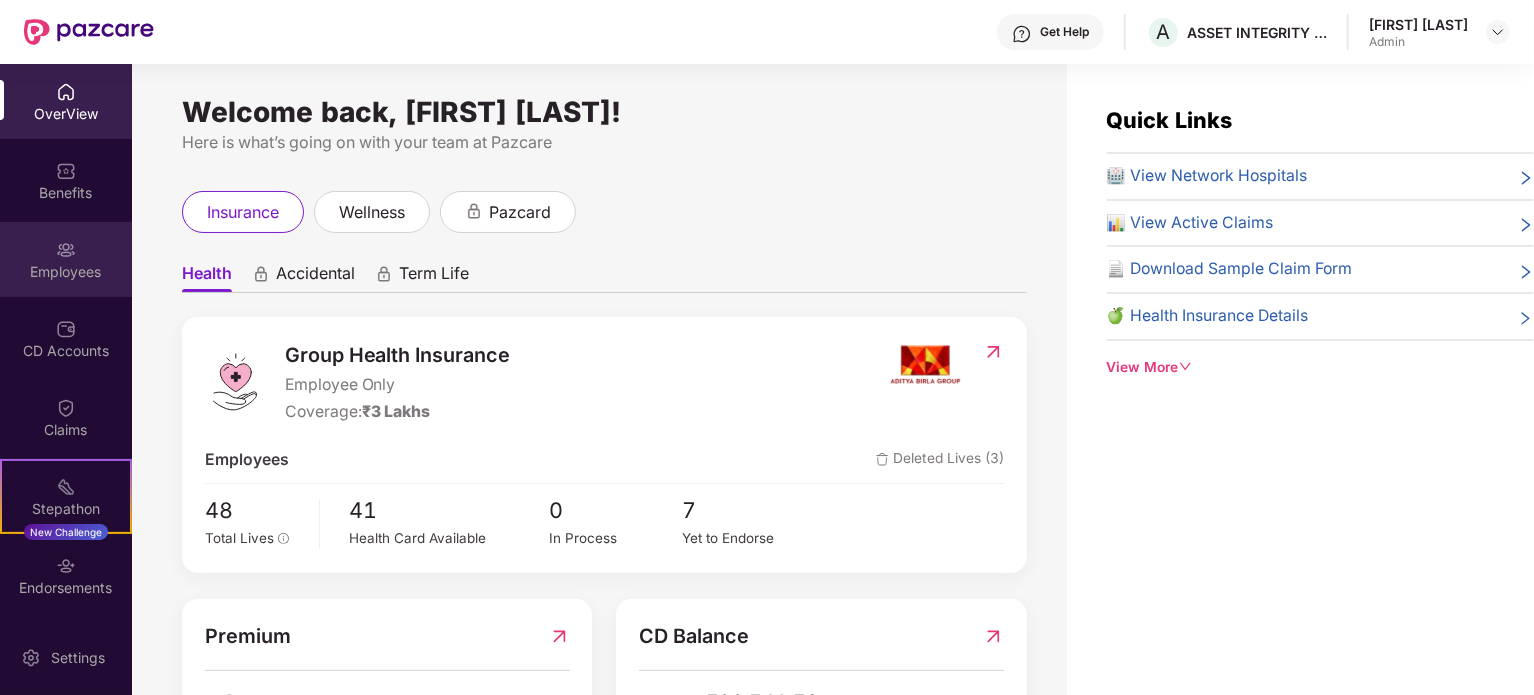 click at bounding box center [66, 250] 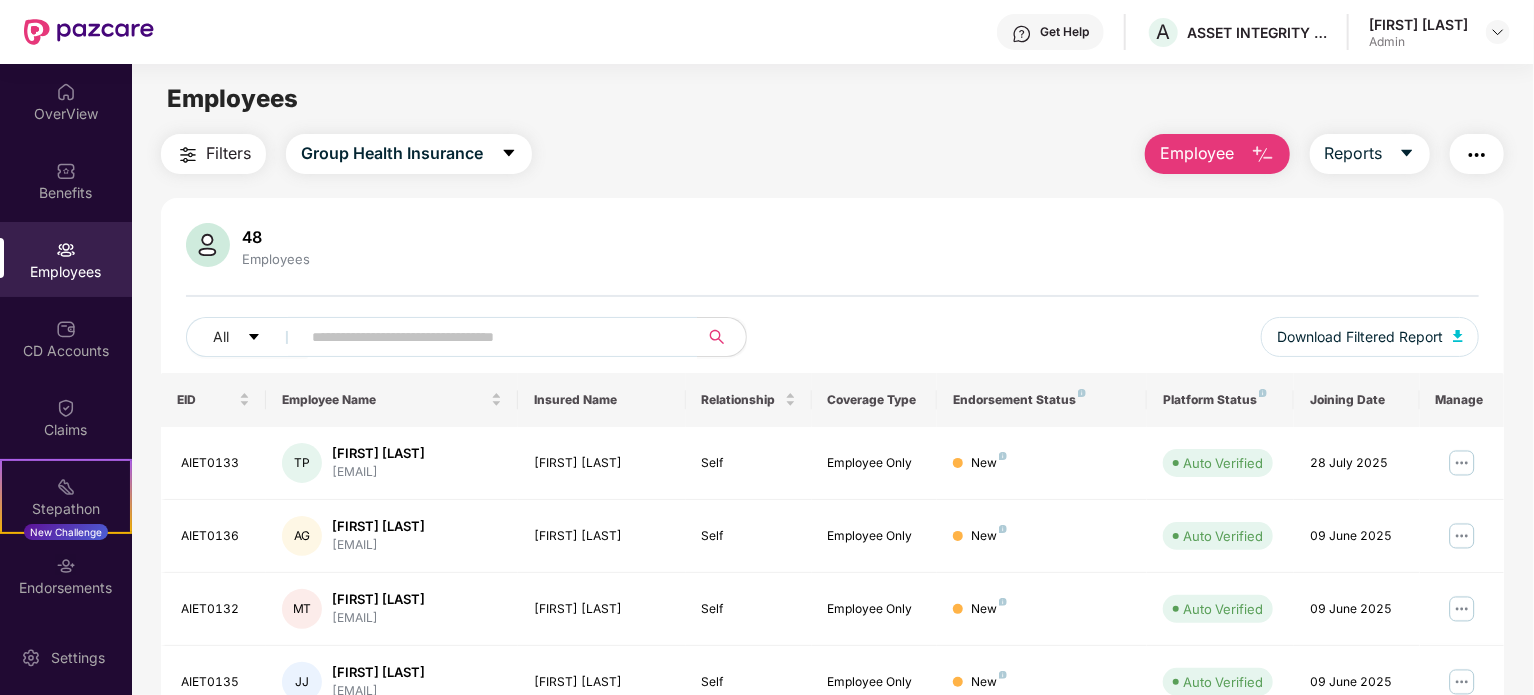 click at bounding box center (1263, 155) 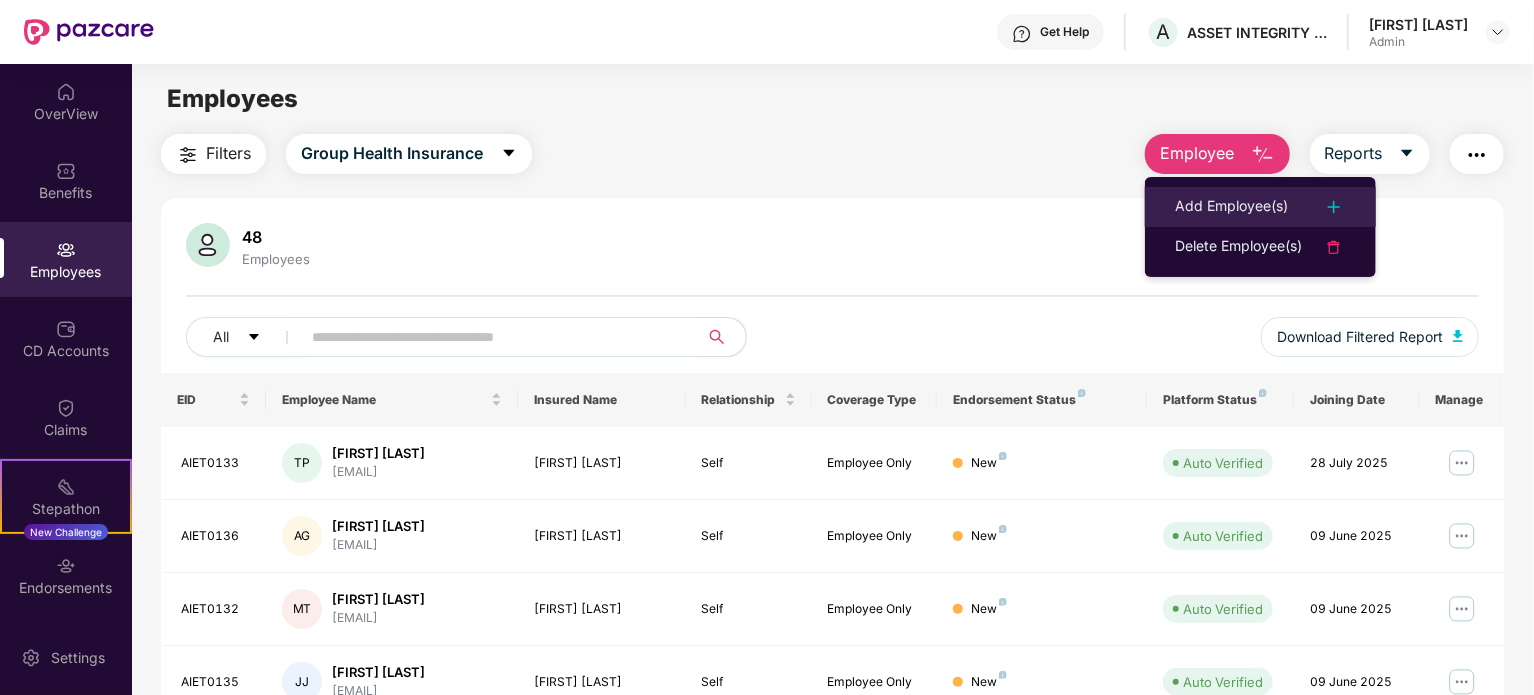 click on "Add Employee(s)" at bounding box center [1231, 207] 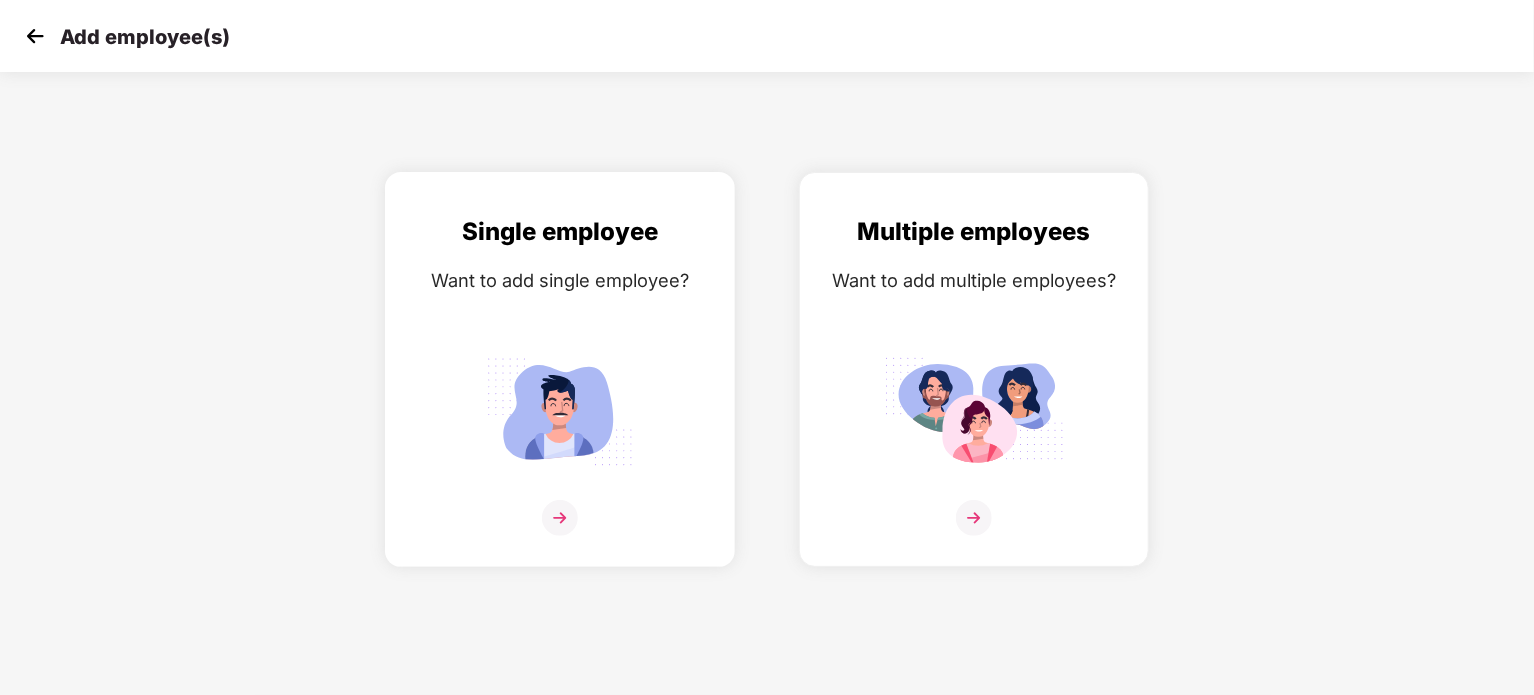 click at bounding box center [560, 518] 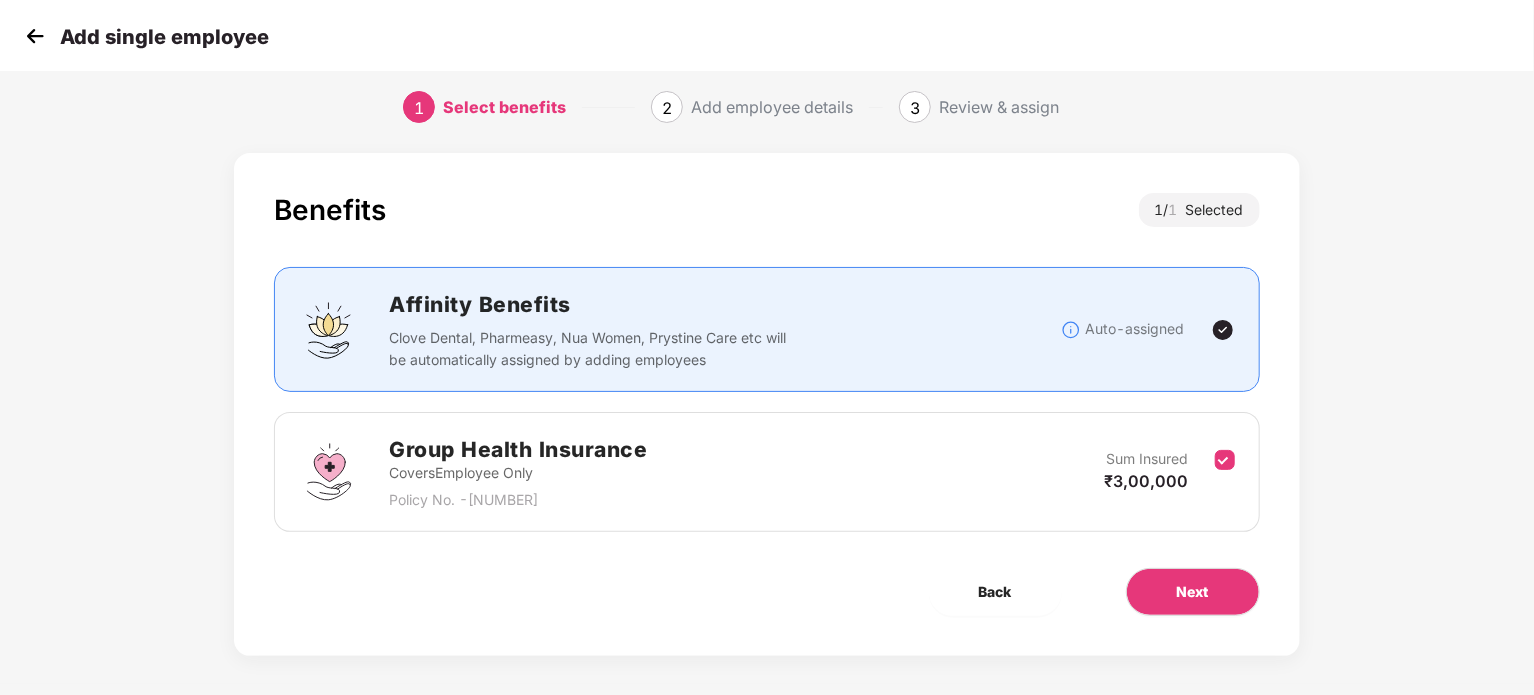 scroll, scrollTop: 20, scrollLeft: 0, axis: vertical 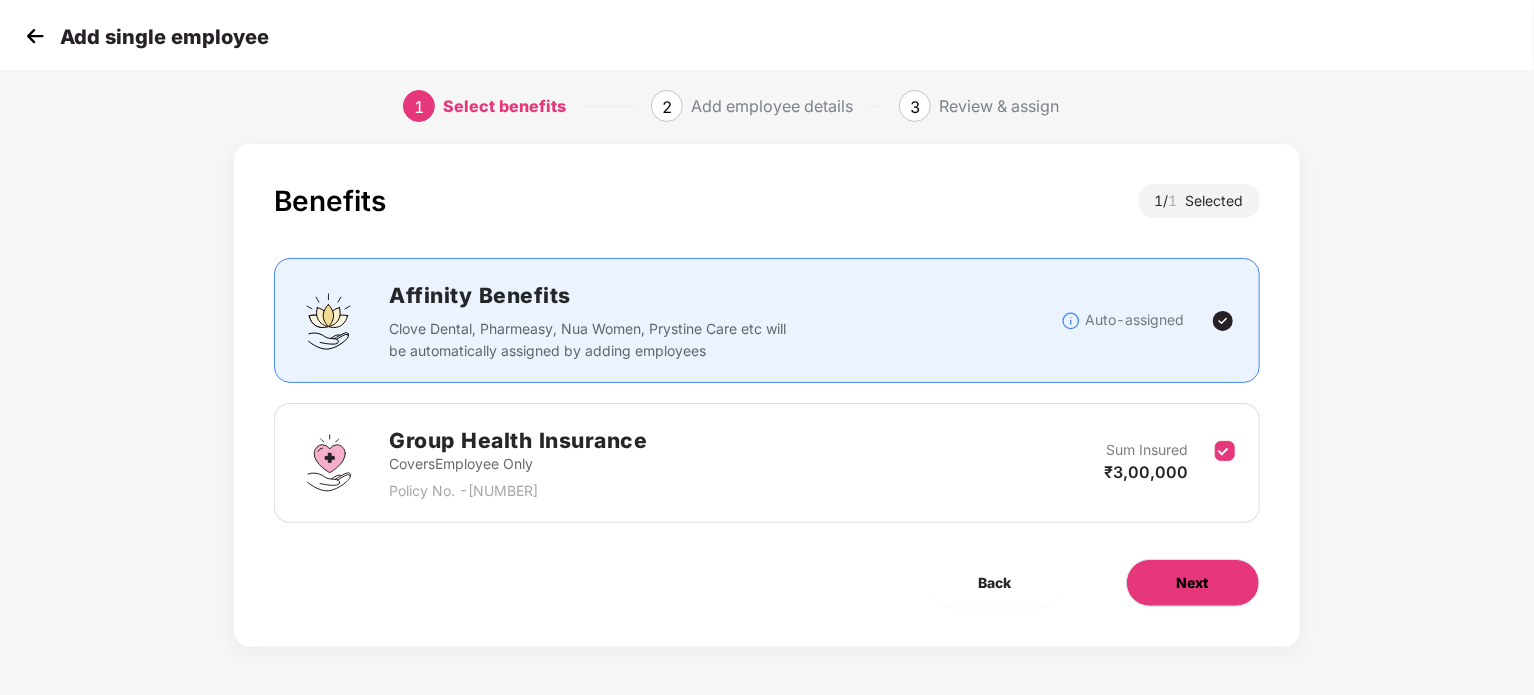click on "Next" at bounding box center (1193, 583) 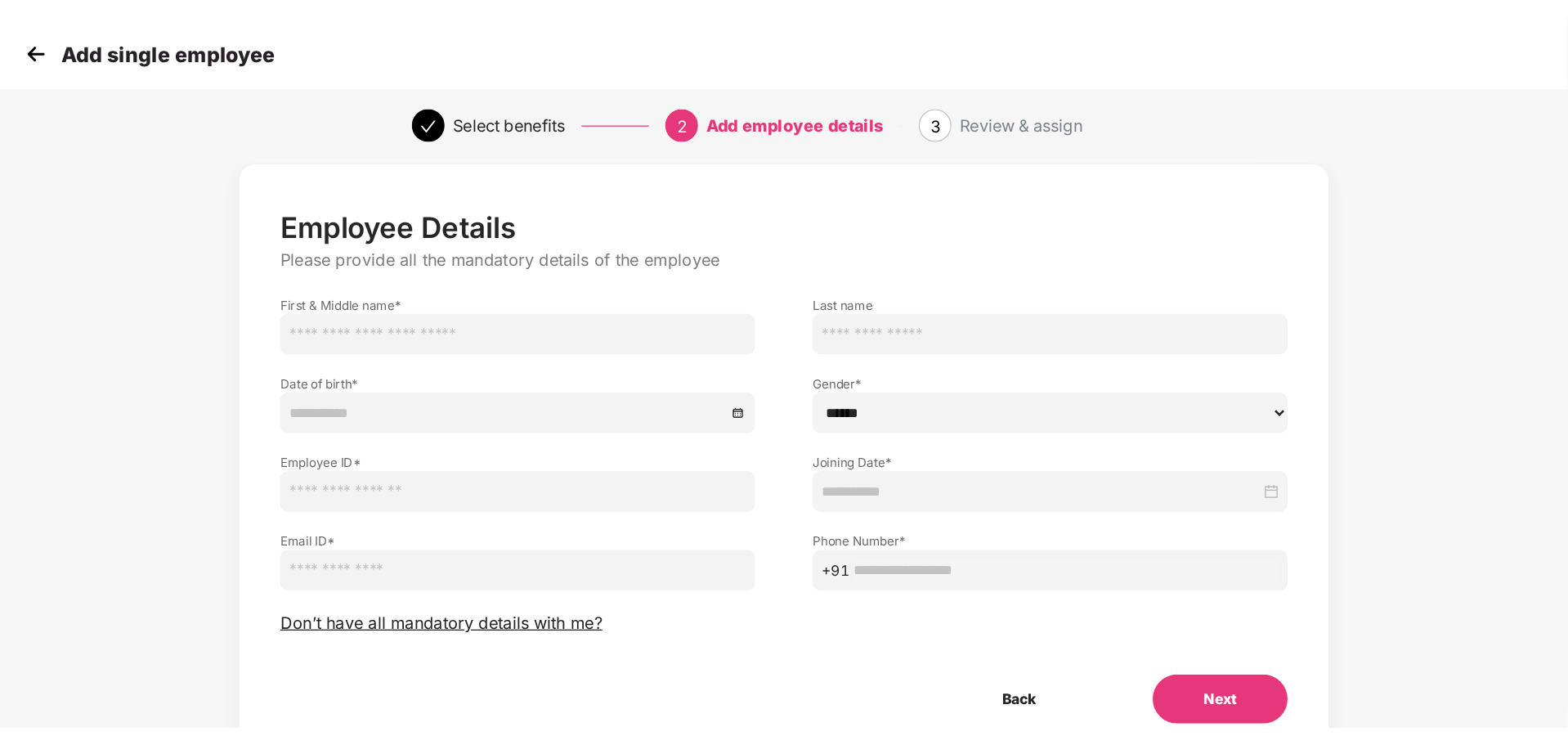 scroll, scrollTop: 0, scrollLeft: 0, axis: both 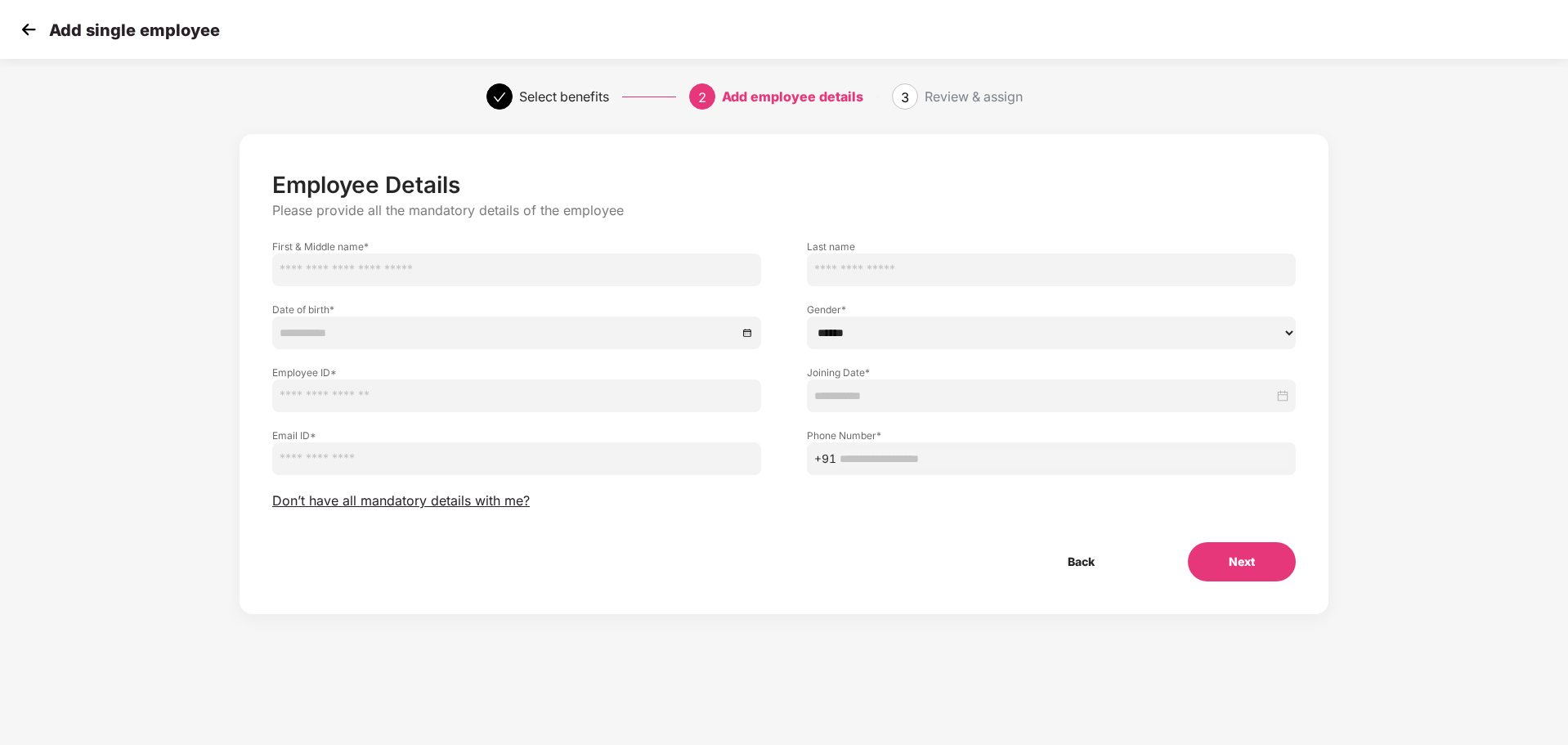 click at bounding box center [517, 270] 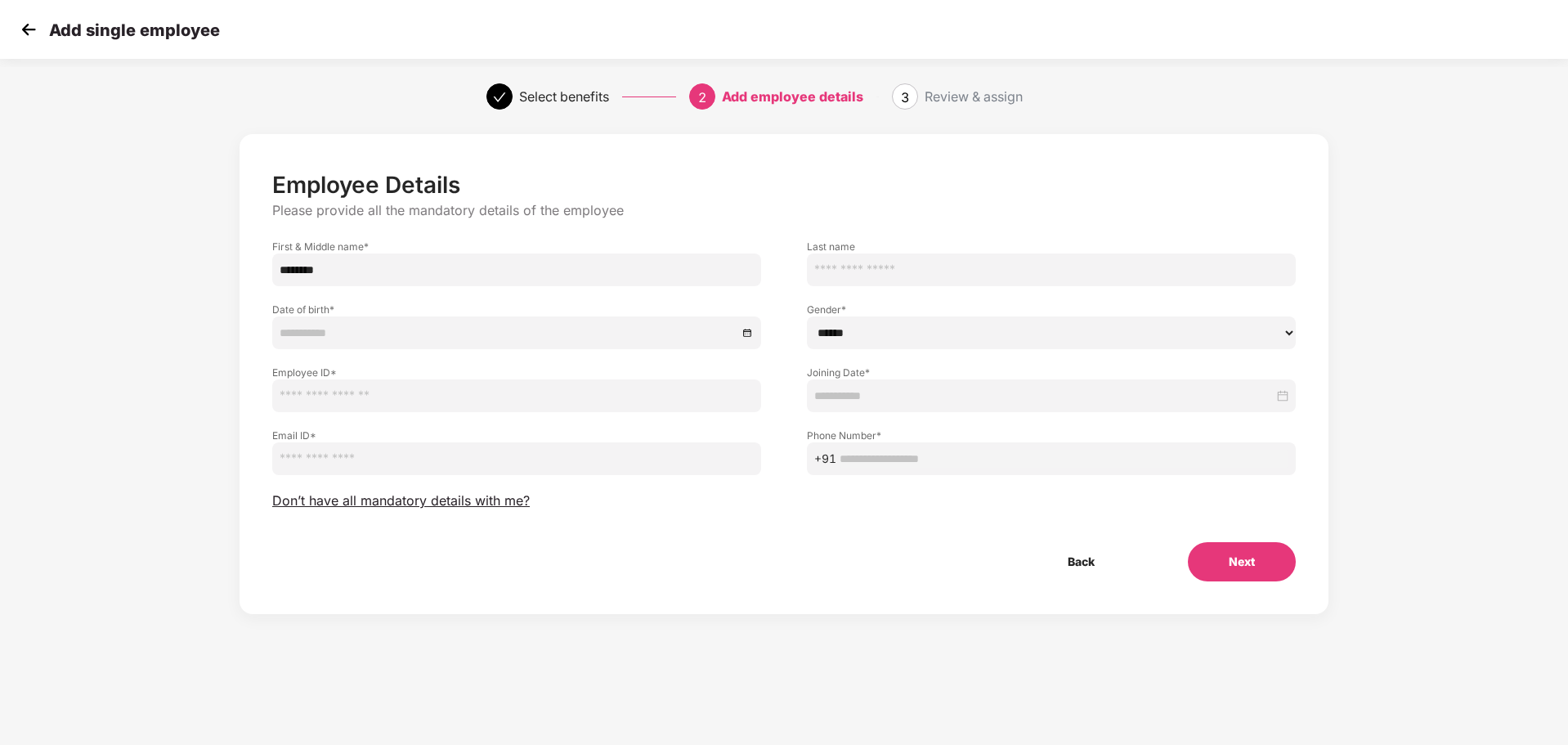 type on "********" 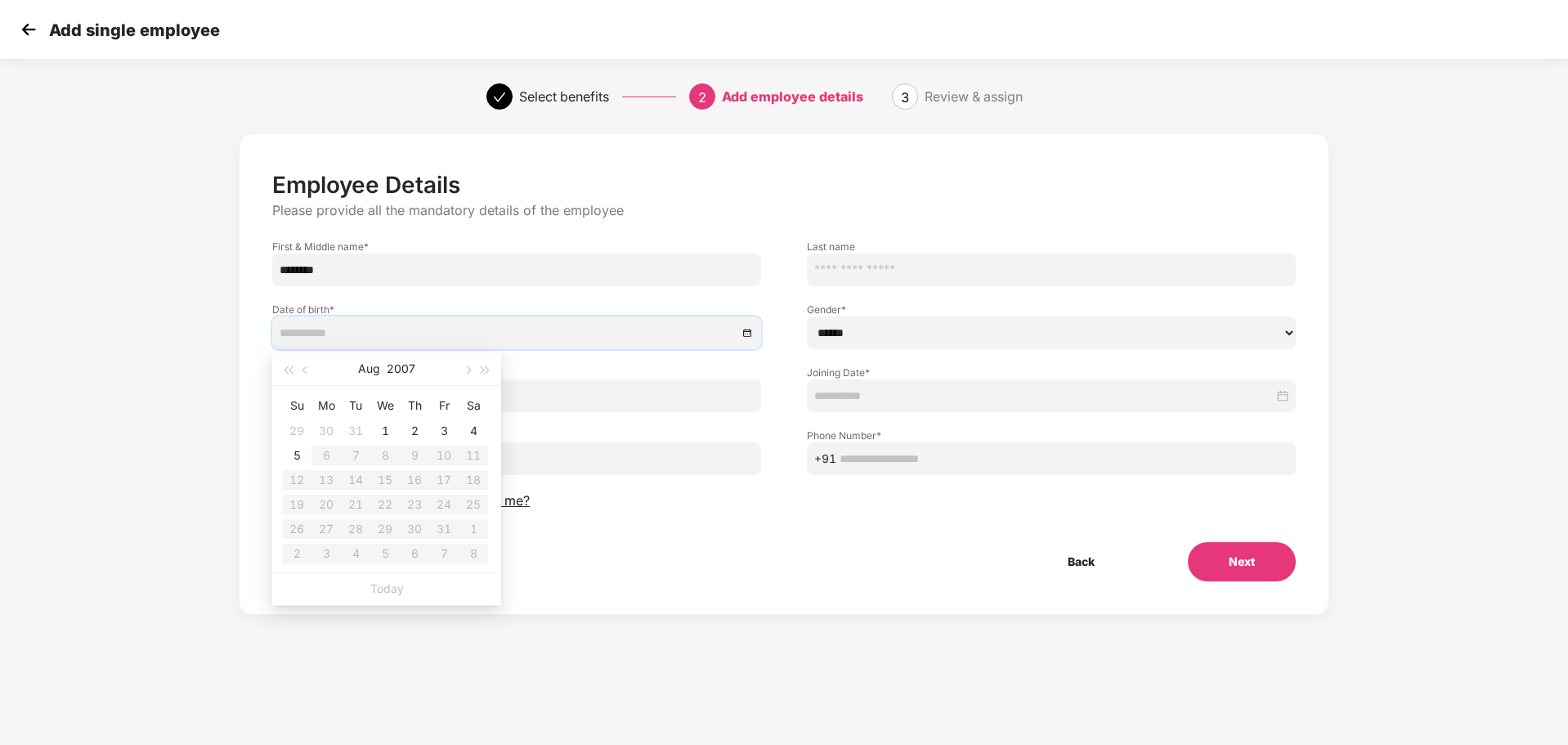 click at bounding box center [508, 333] 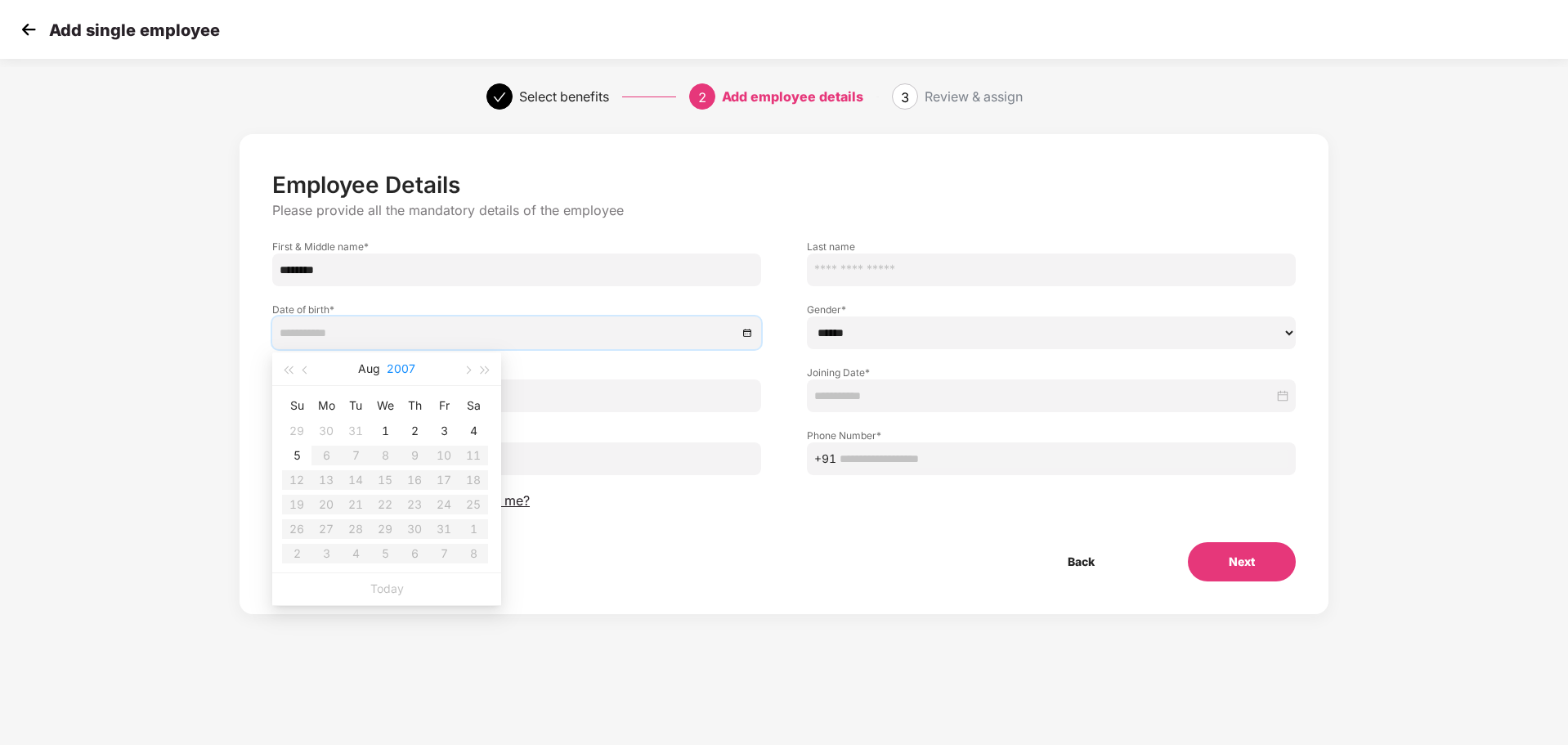 click on "2007" at bounding box center (401, 369) 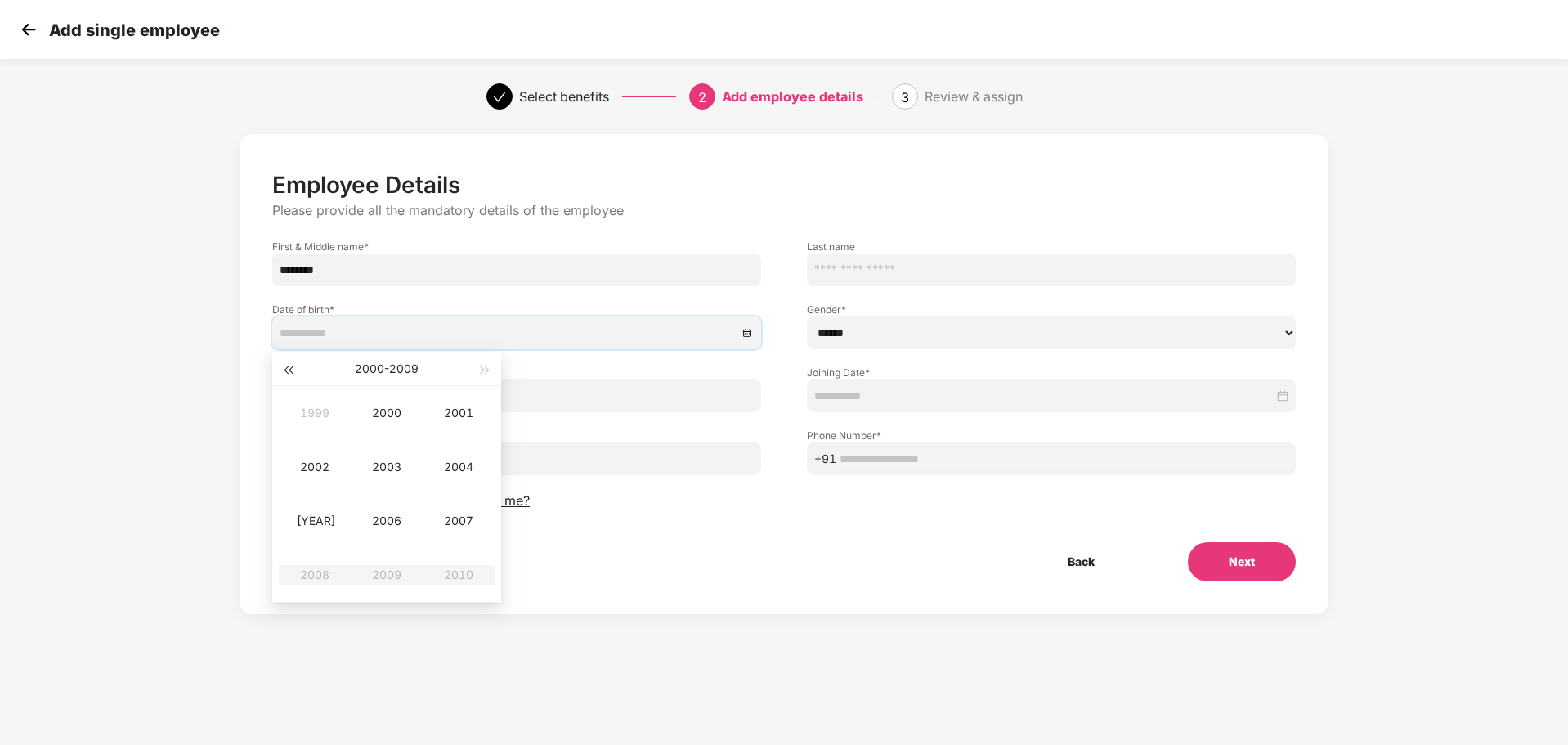 click at bounding box center [288, 370] 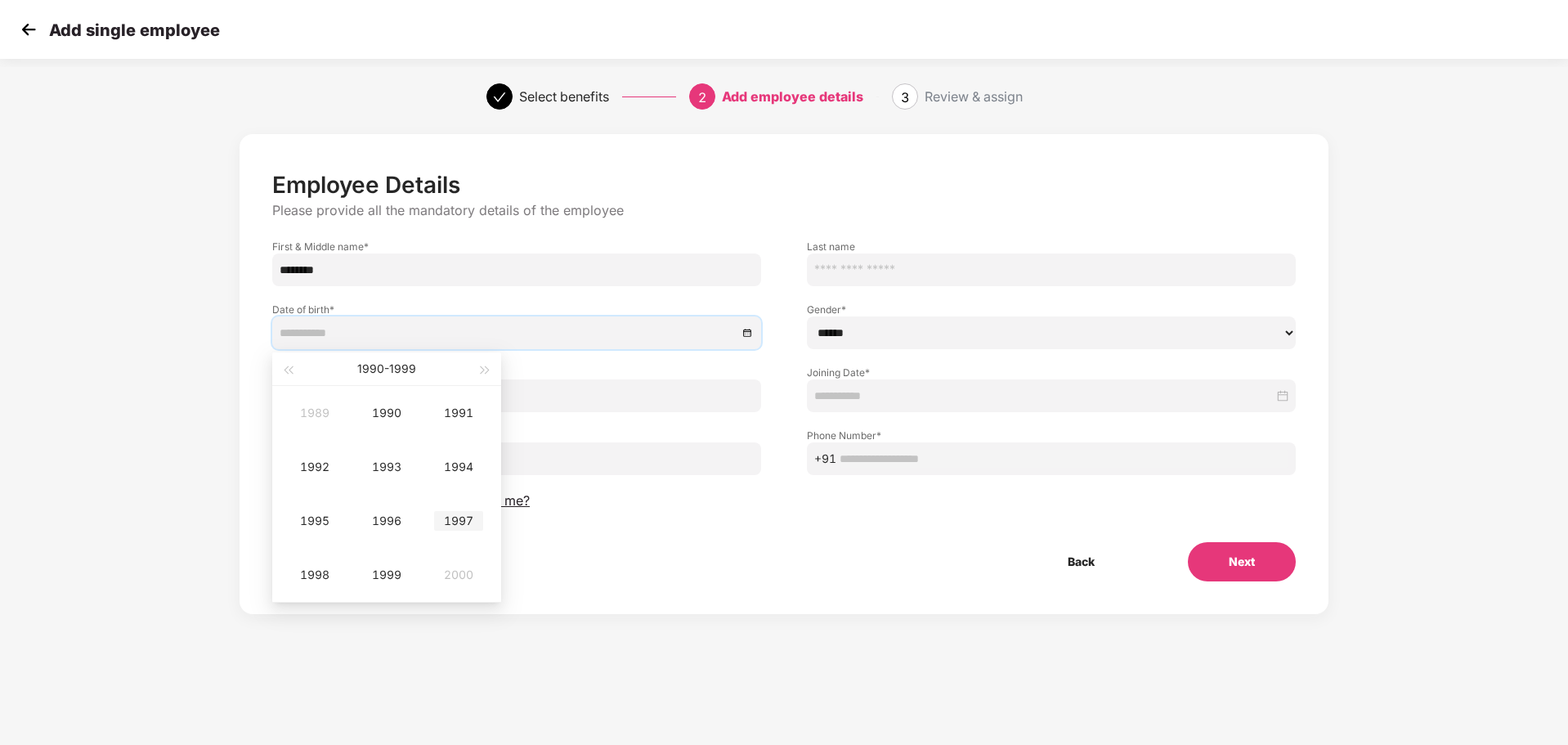 type on "**********" 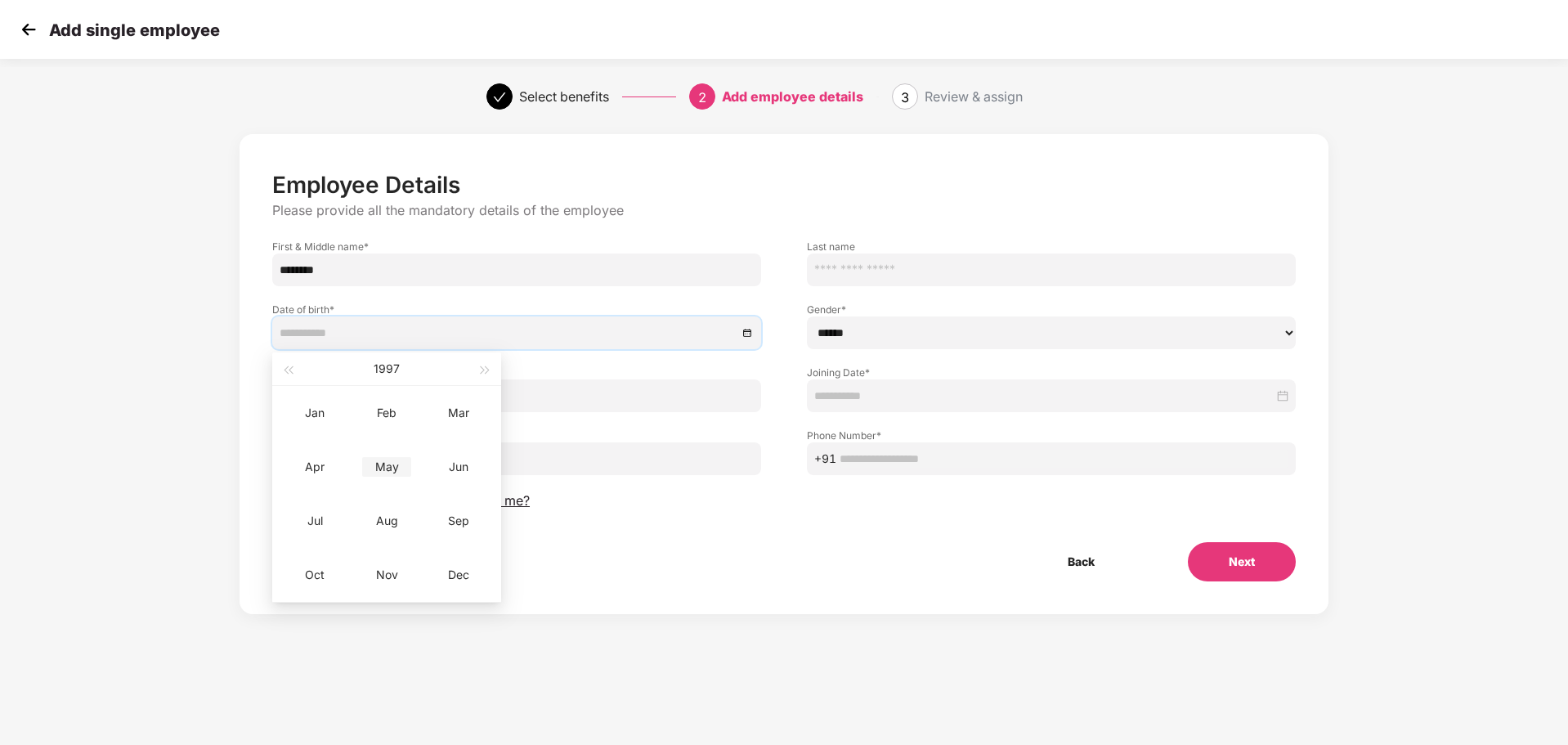 type on "**********" 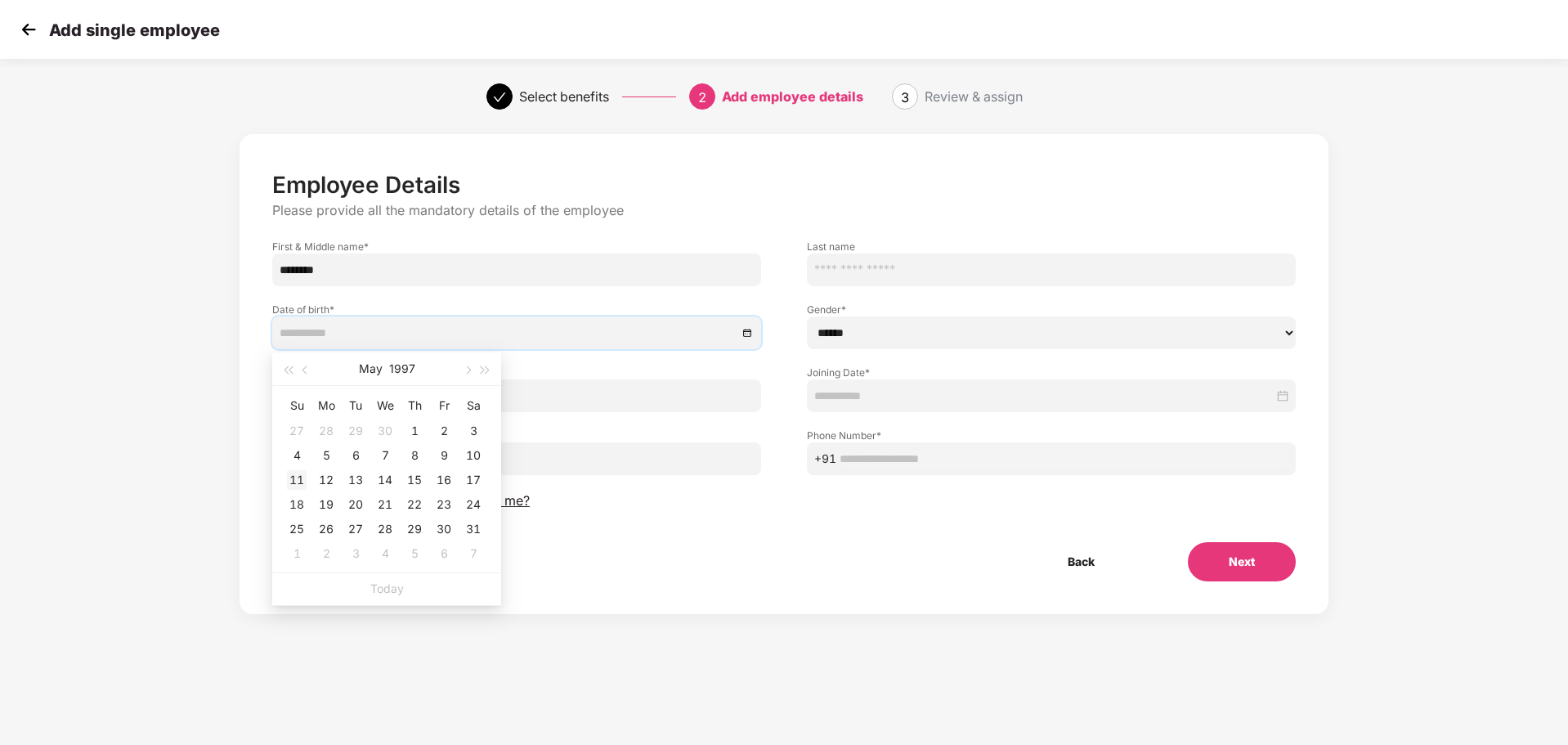type on "**********" 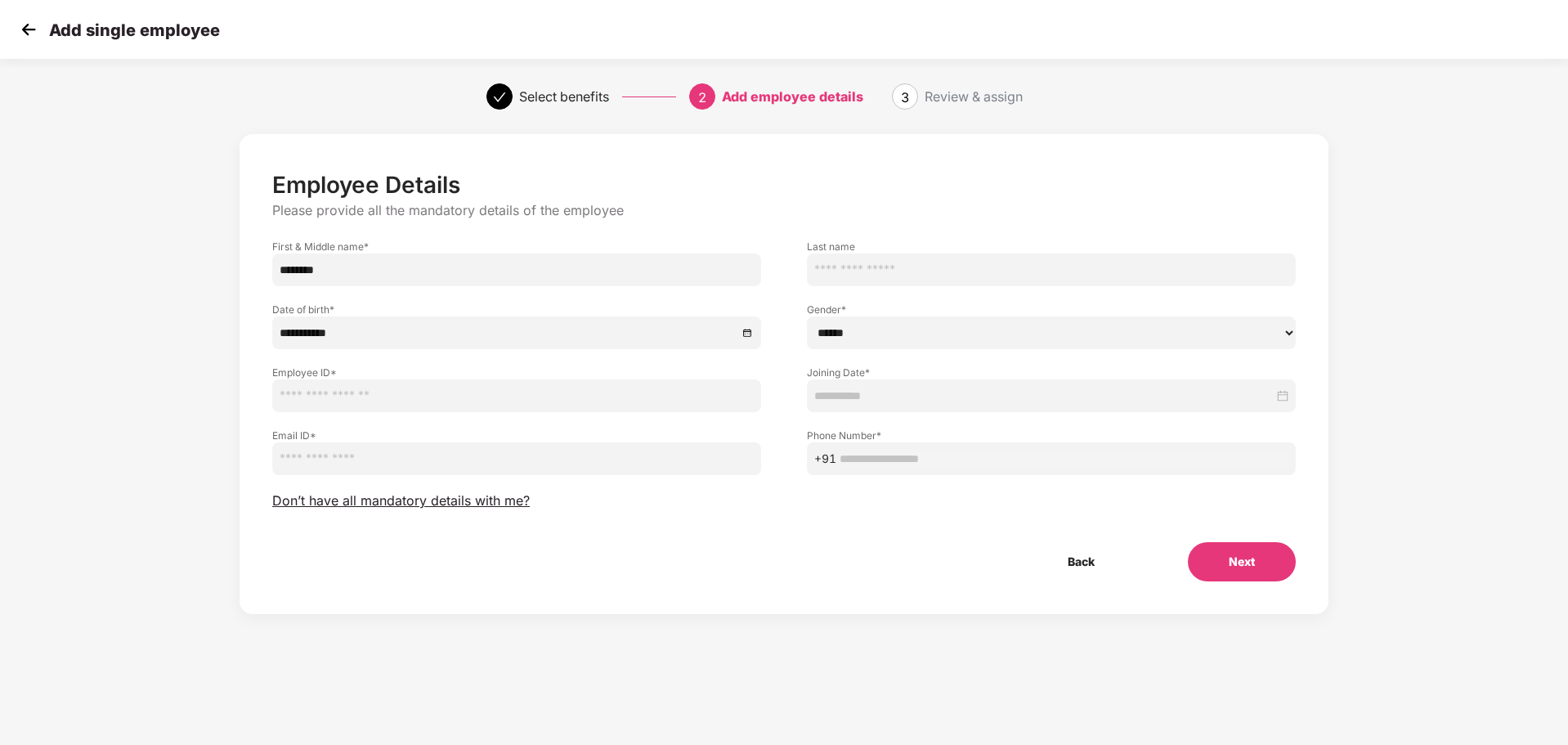 click on "Joining Date  *" at bounding box center (1051, 380) 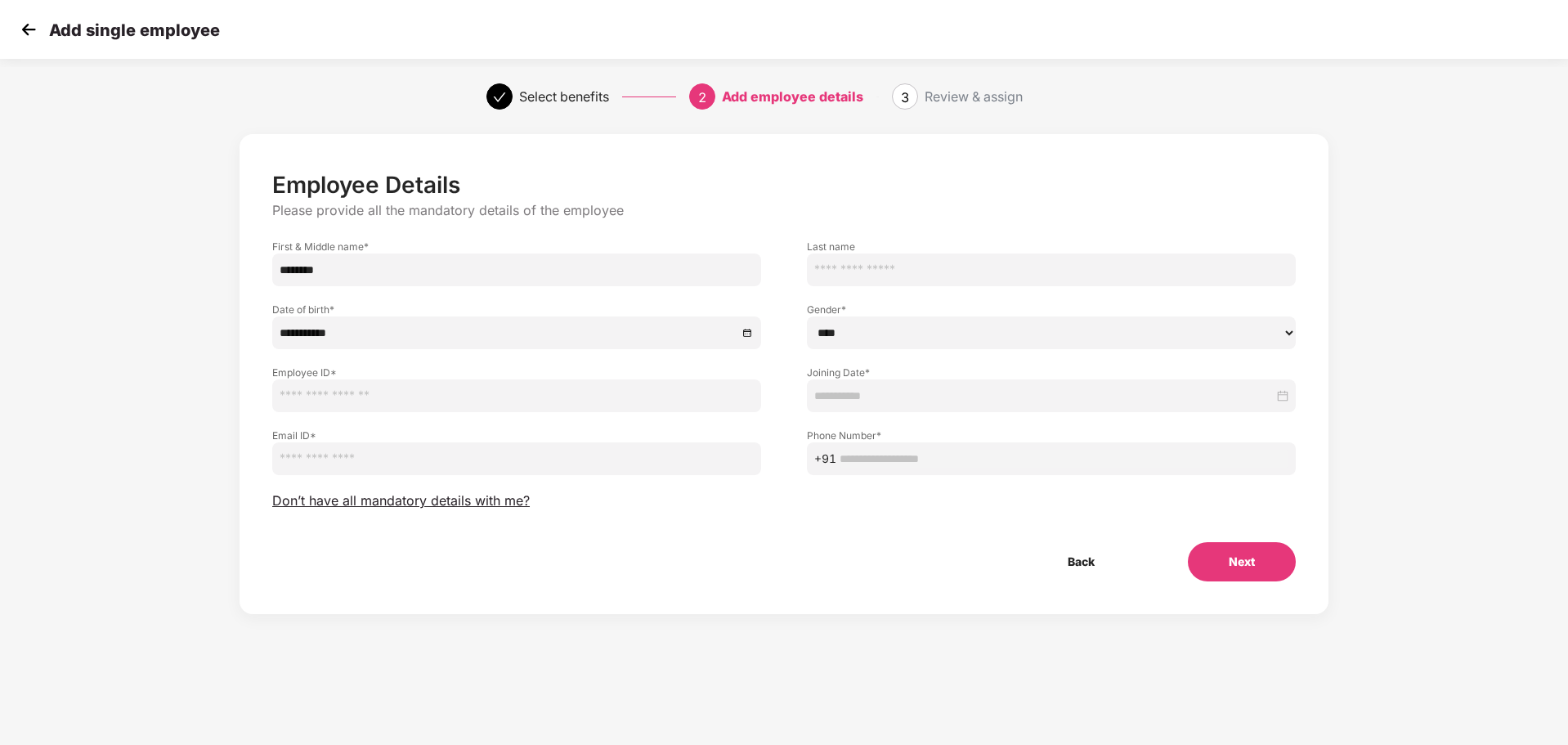 click on "****** **** ******" at bounding box center [1051, 333] 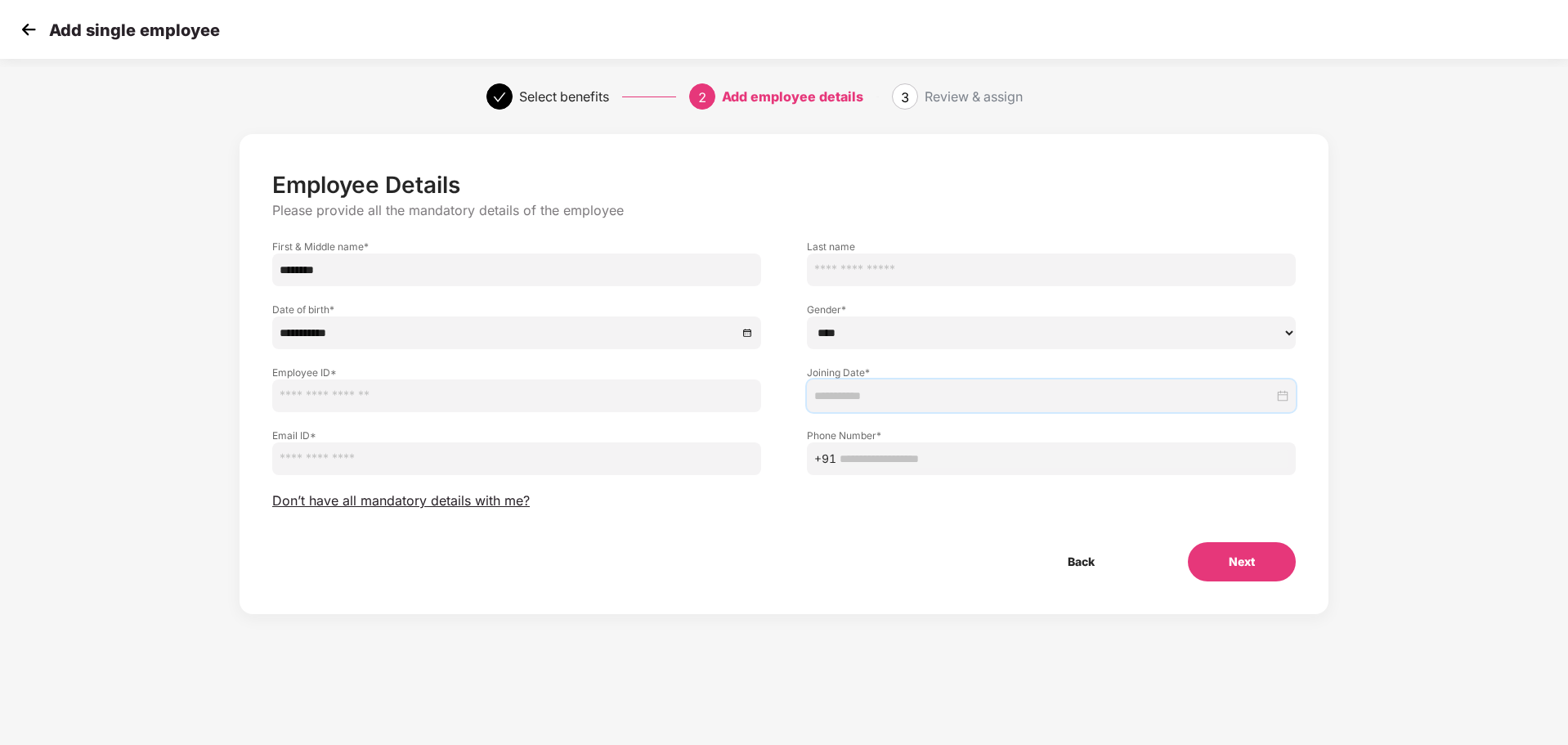 click at bounding box center (1044, 396) 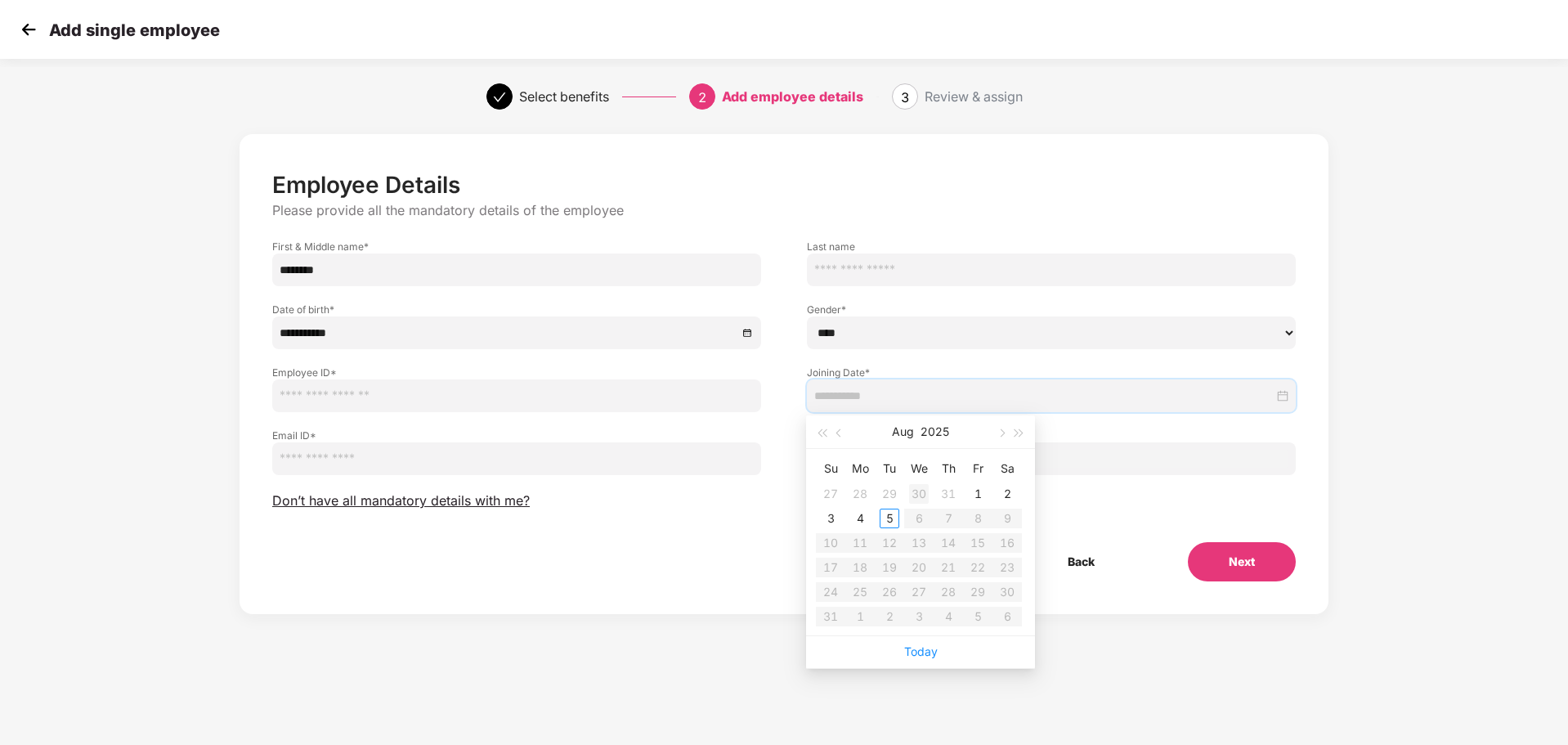 type on "**********" 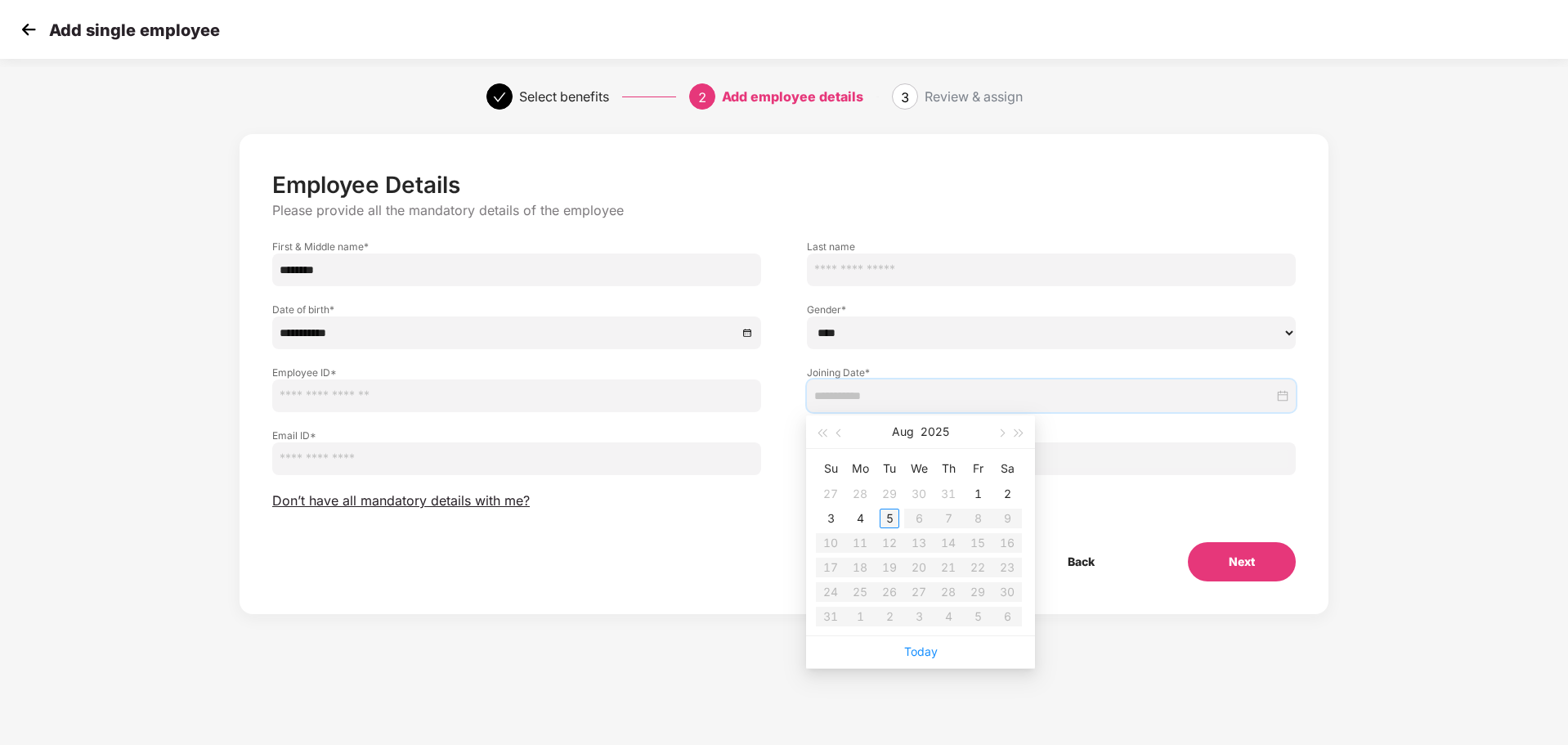 type on "**********" 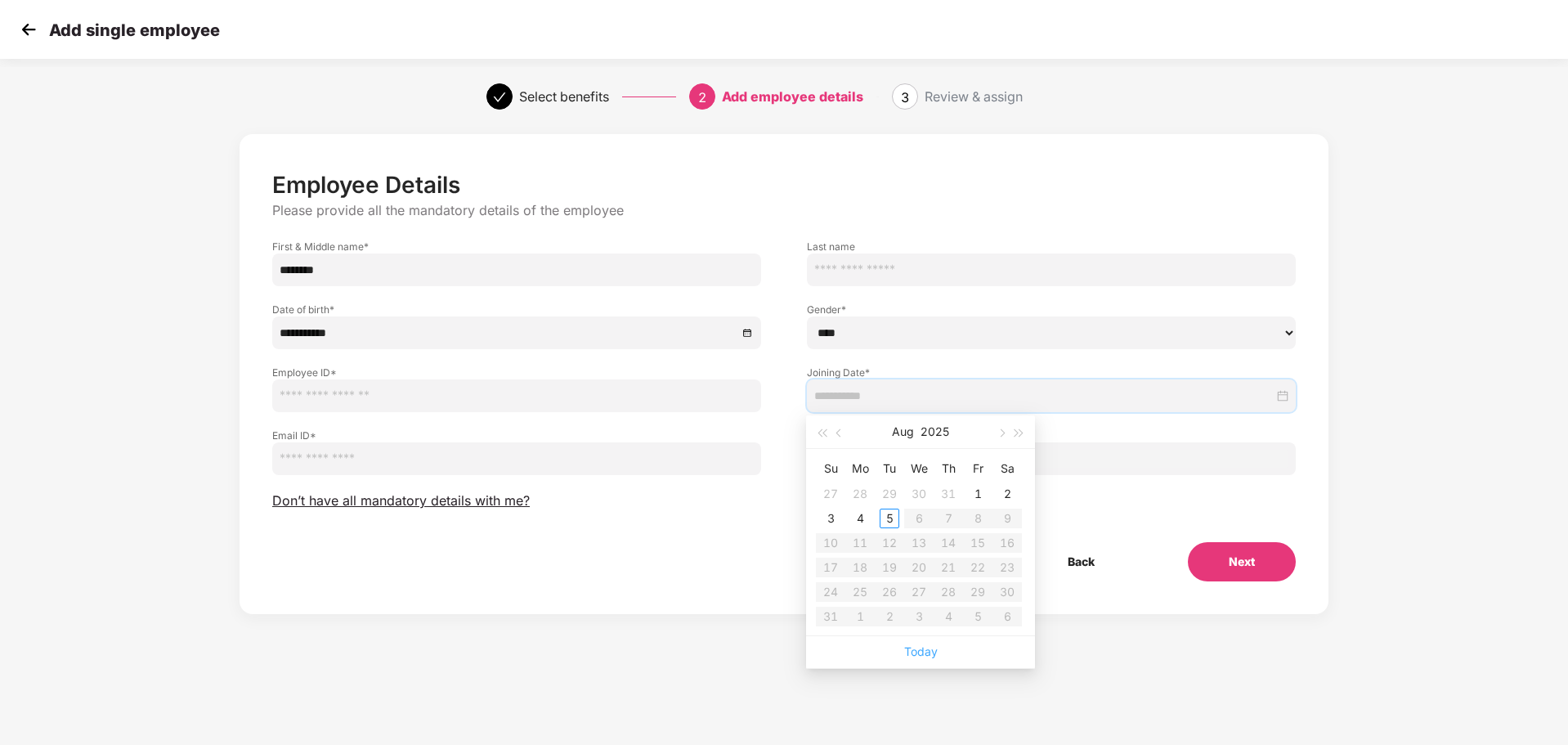 click on "Today" at bounding box center [921, 651] 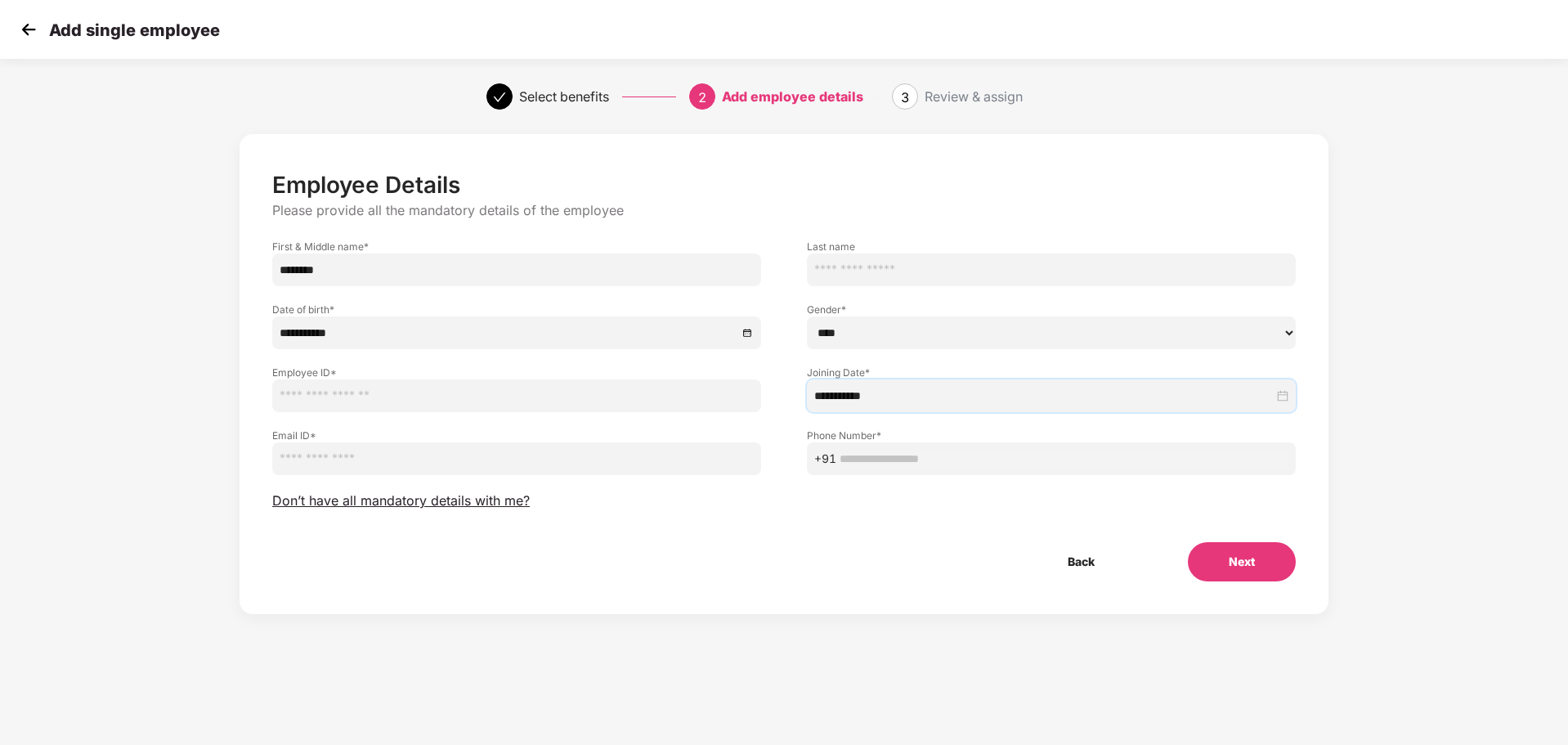 click at bounding box center [1064, 459] 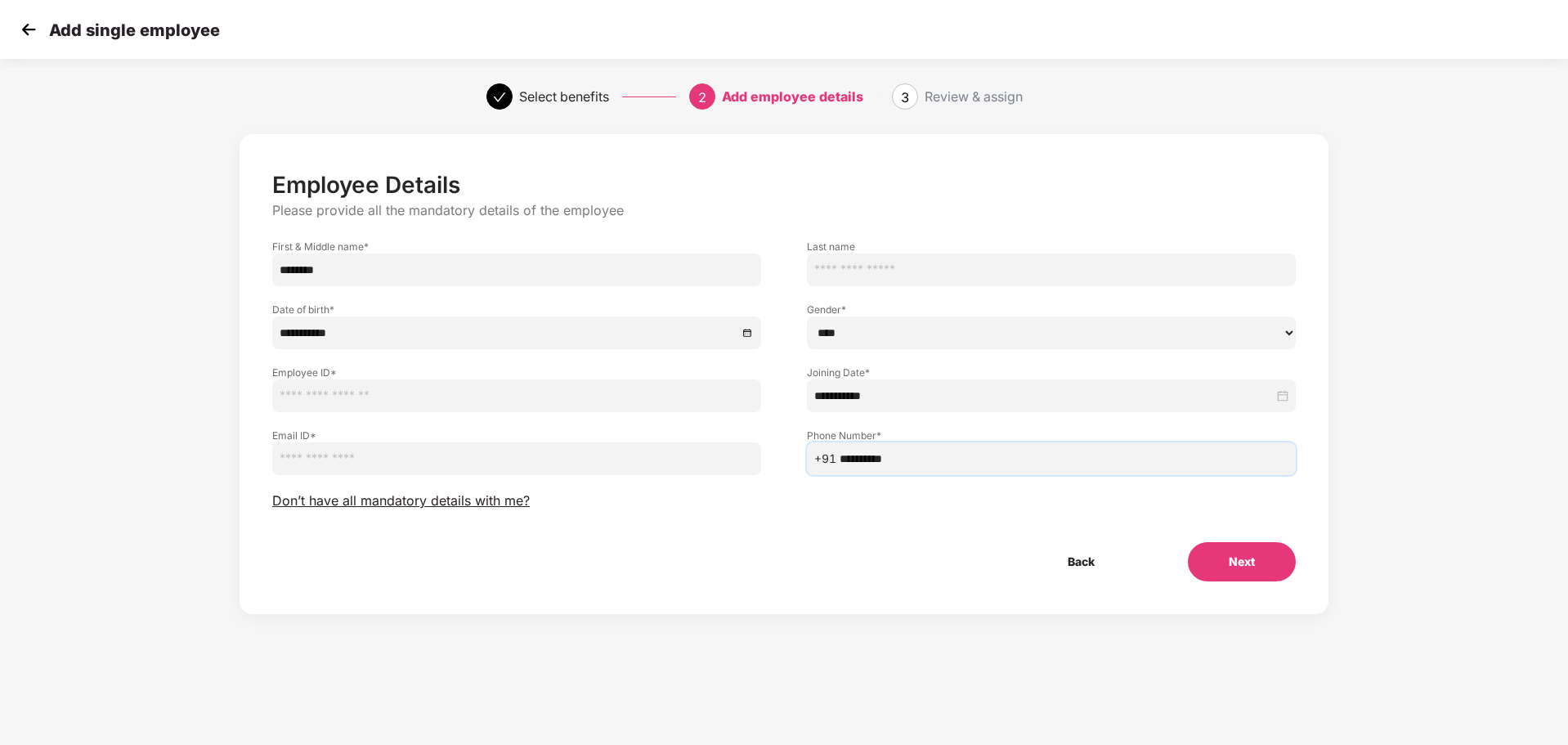 type on "**********" 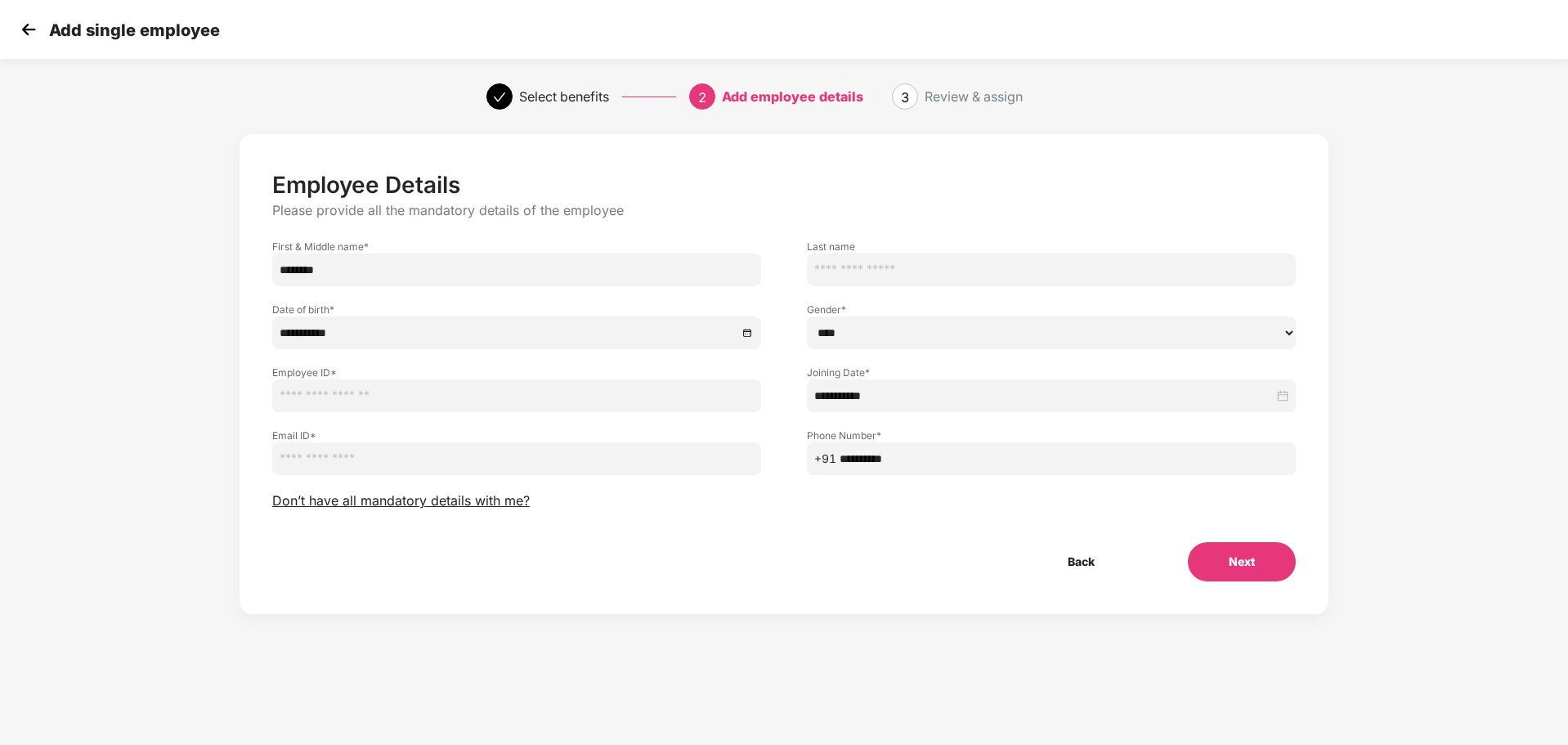 click at bounding box center (517, 396) 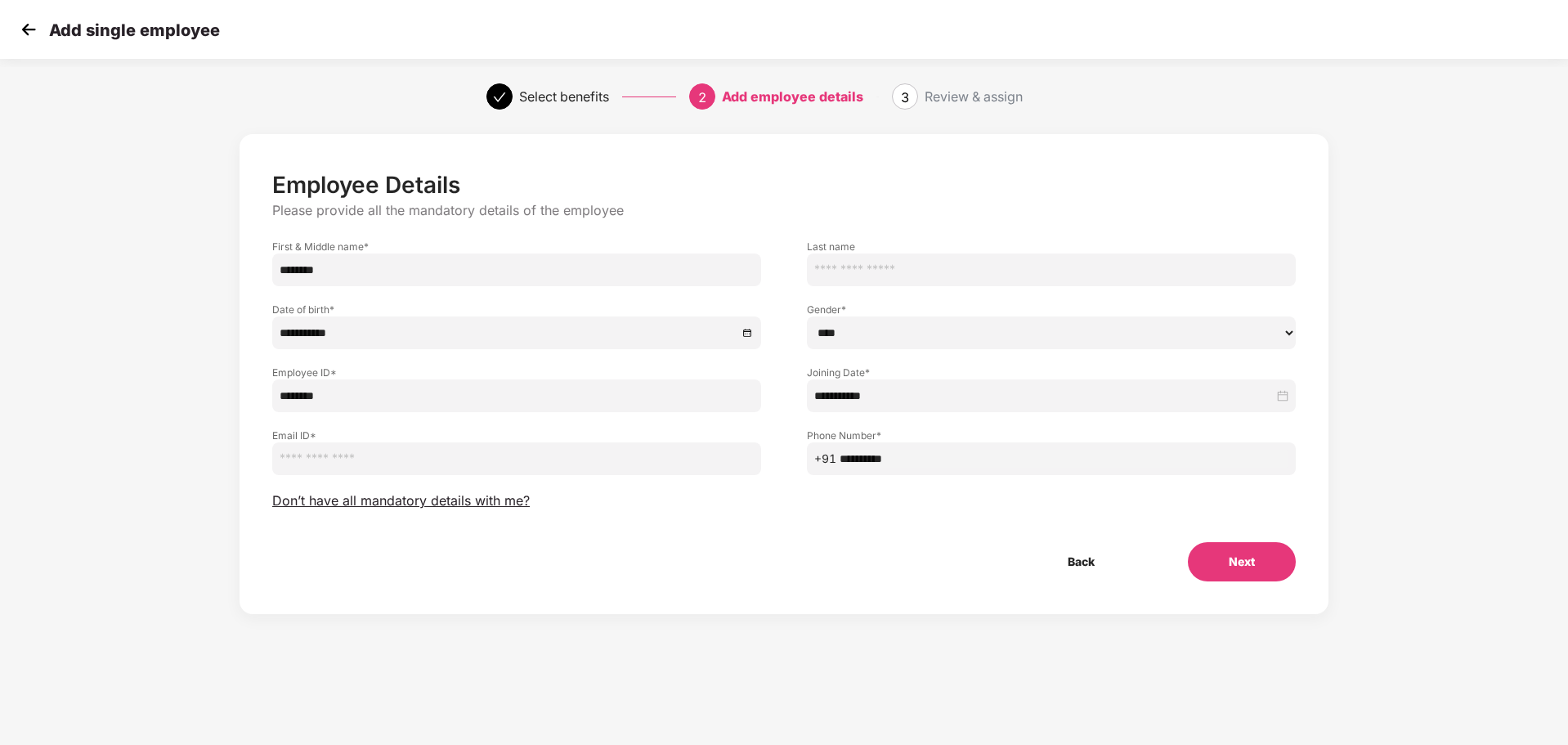 type on "********" 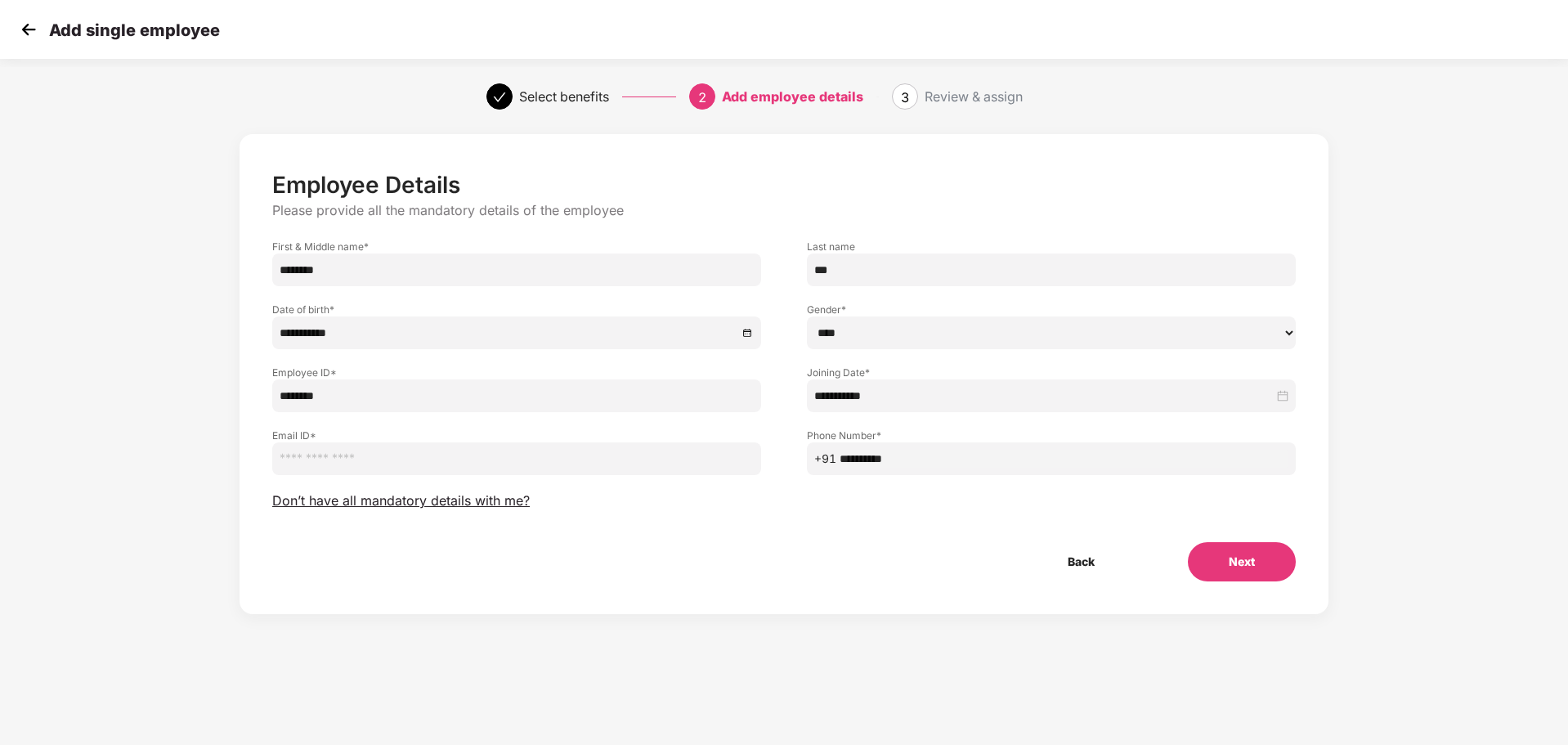 type on "***" 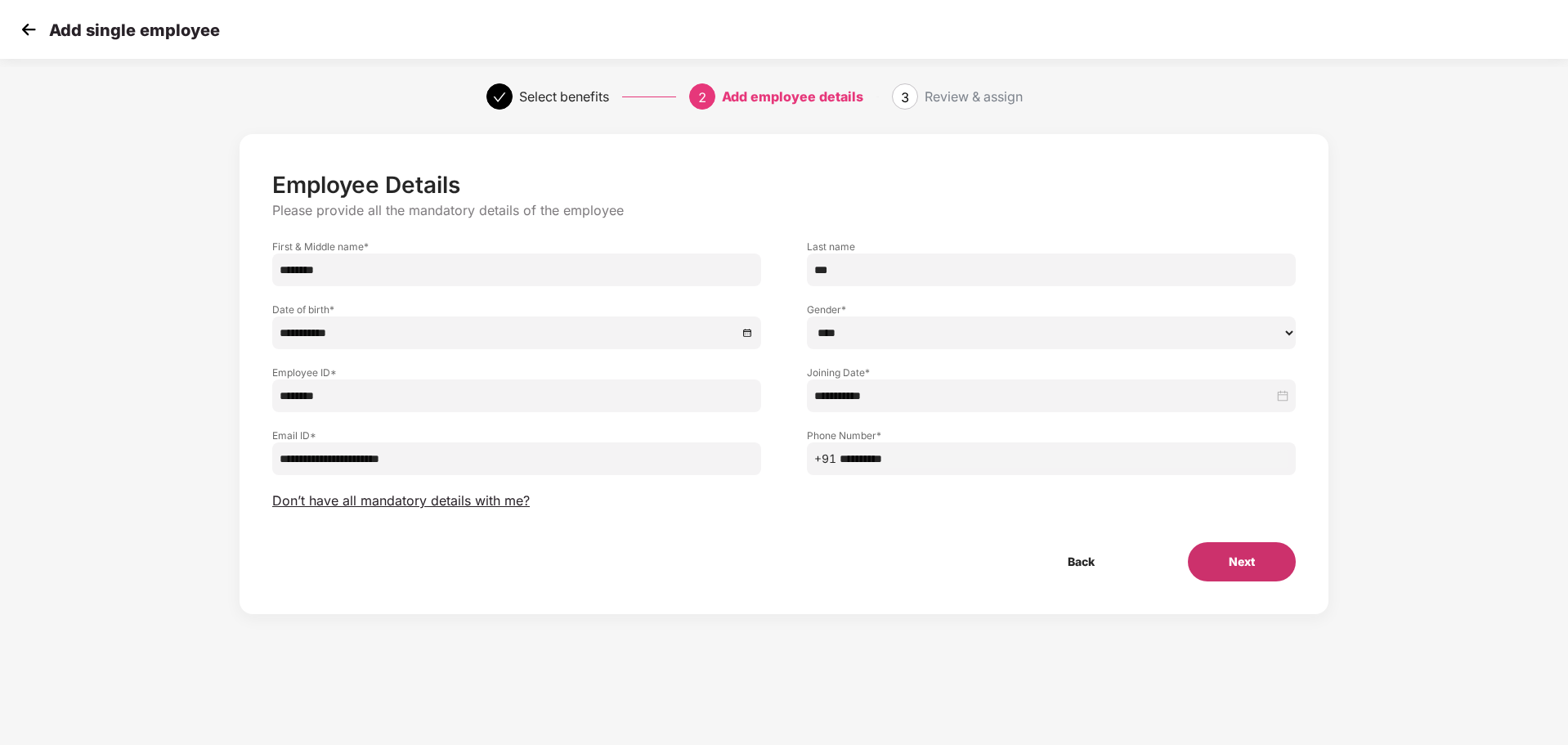 type on "**********" 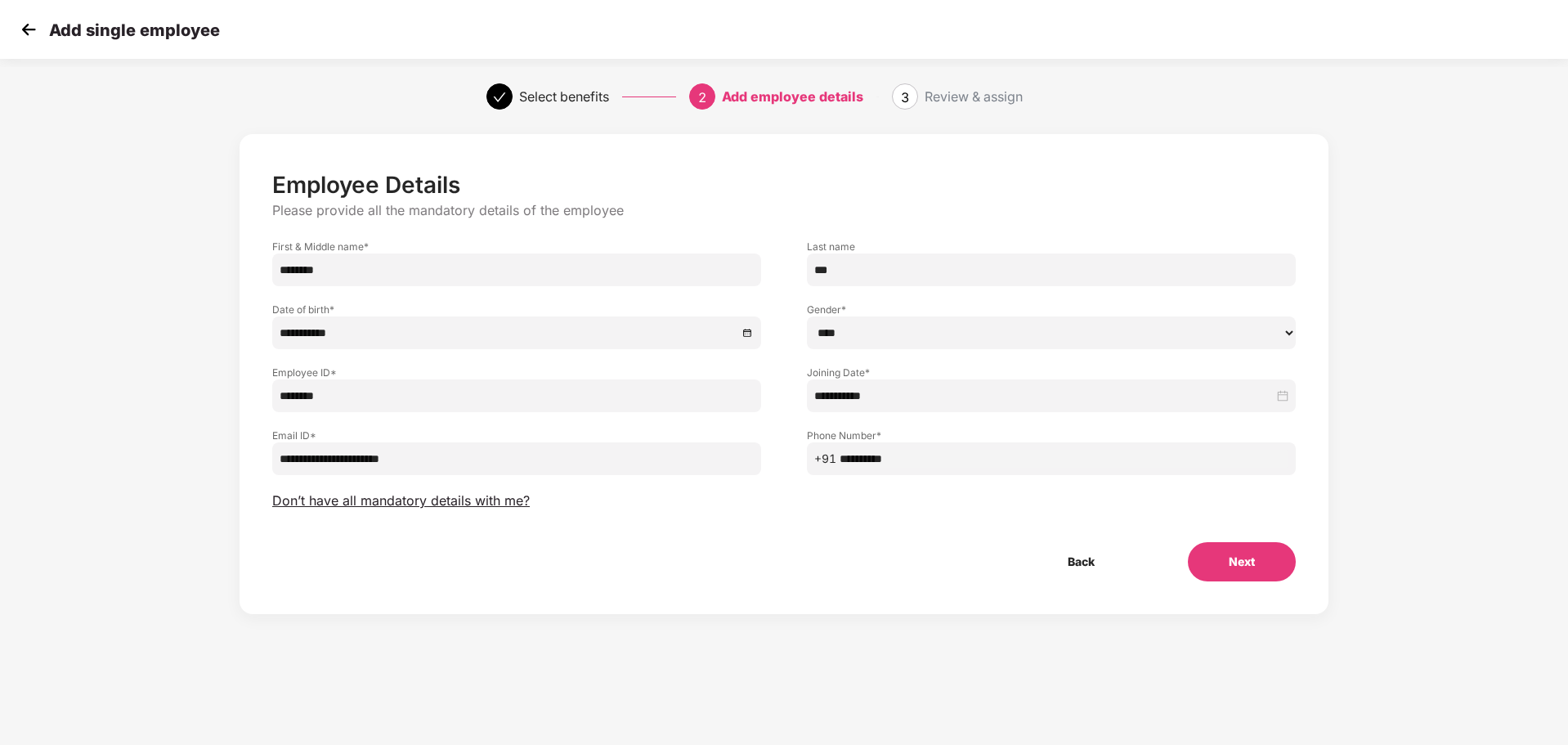 click on "Next" at bounding box center (1242, 562) 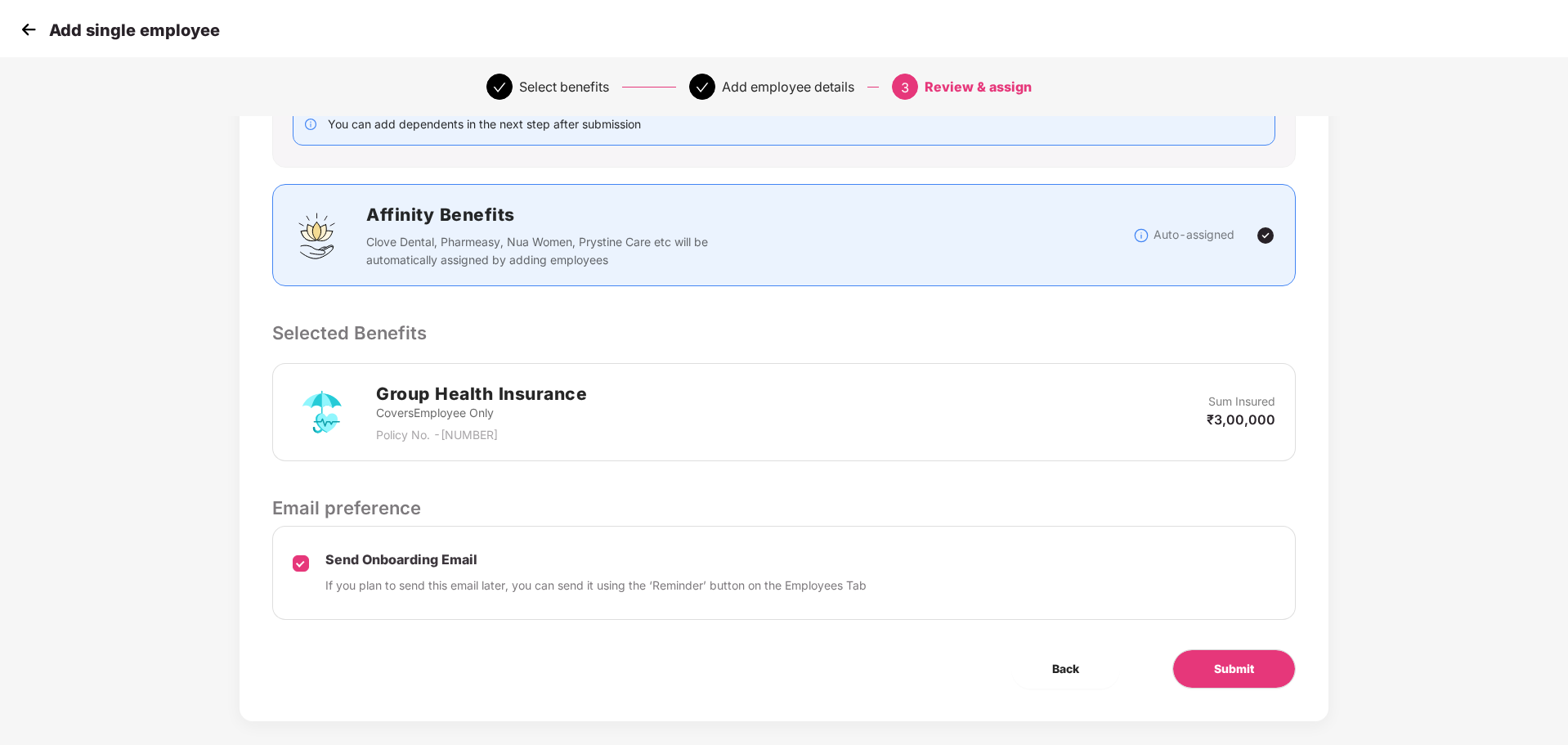 scroll, scrollTop: 257, scrollLeft: 0, axis: vertical 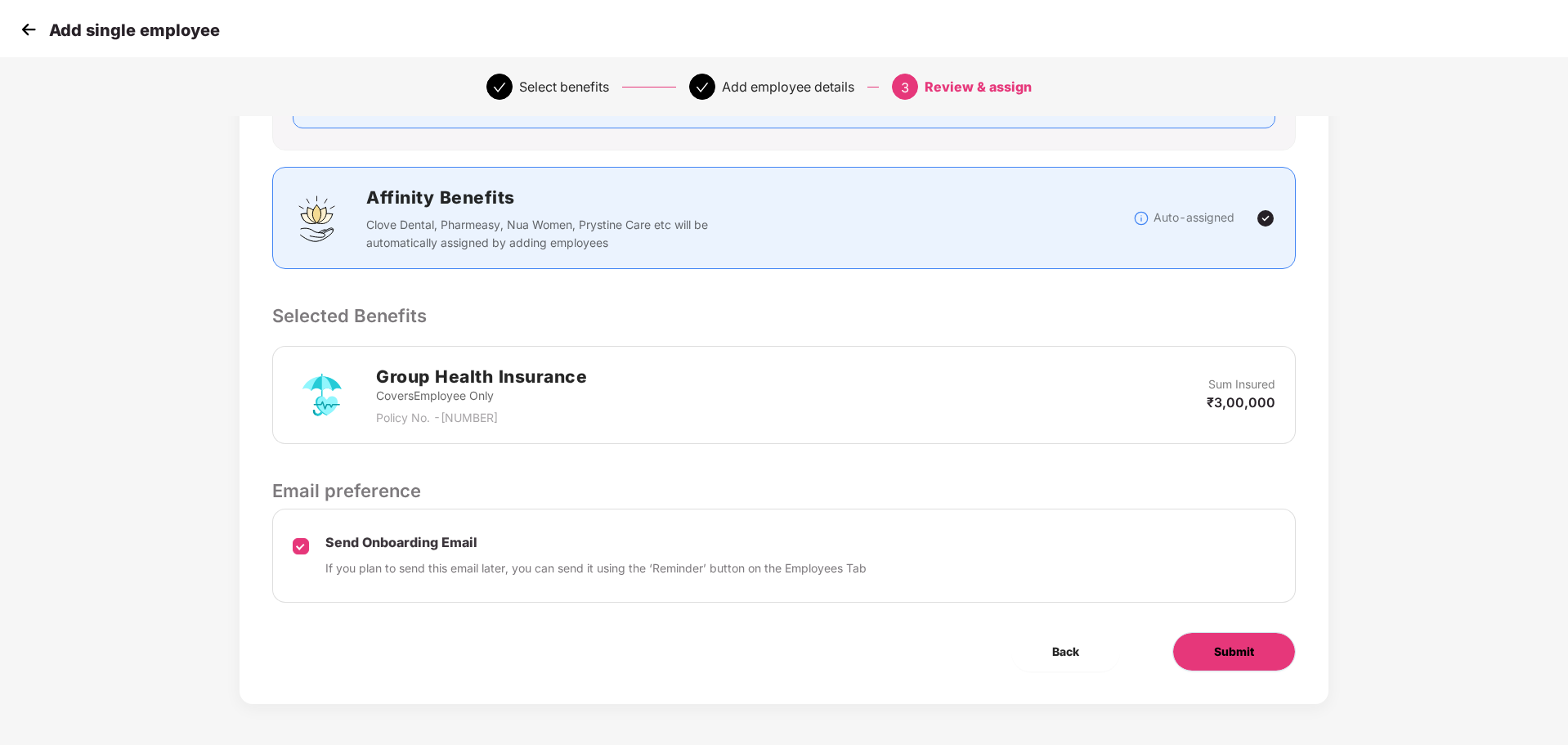 click on "Submit" at bounding box center (1234, 652) 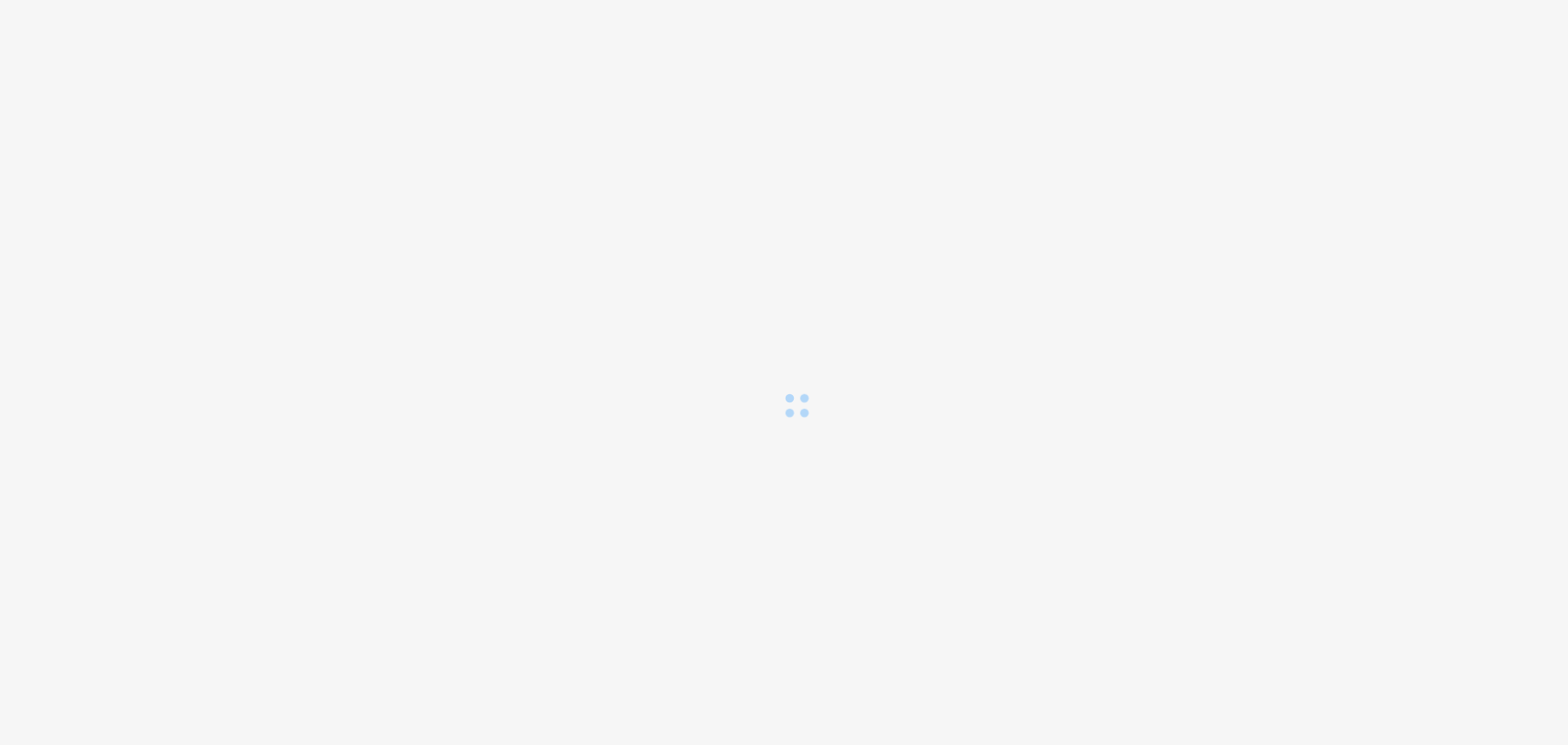 scroll, scrollTop: 0, scrollLeft: 0, axis: both 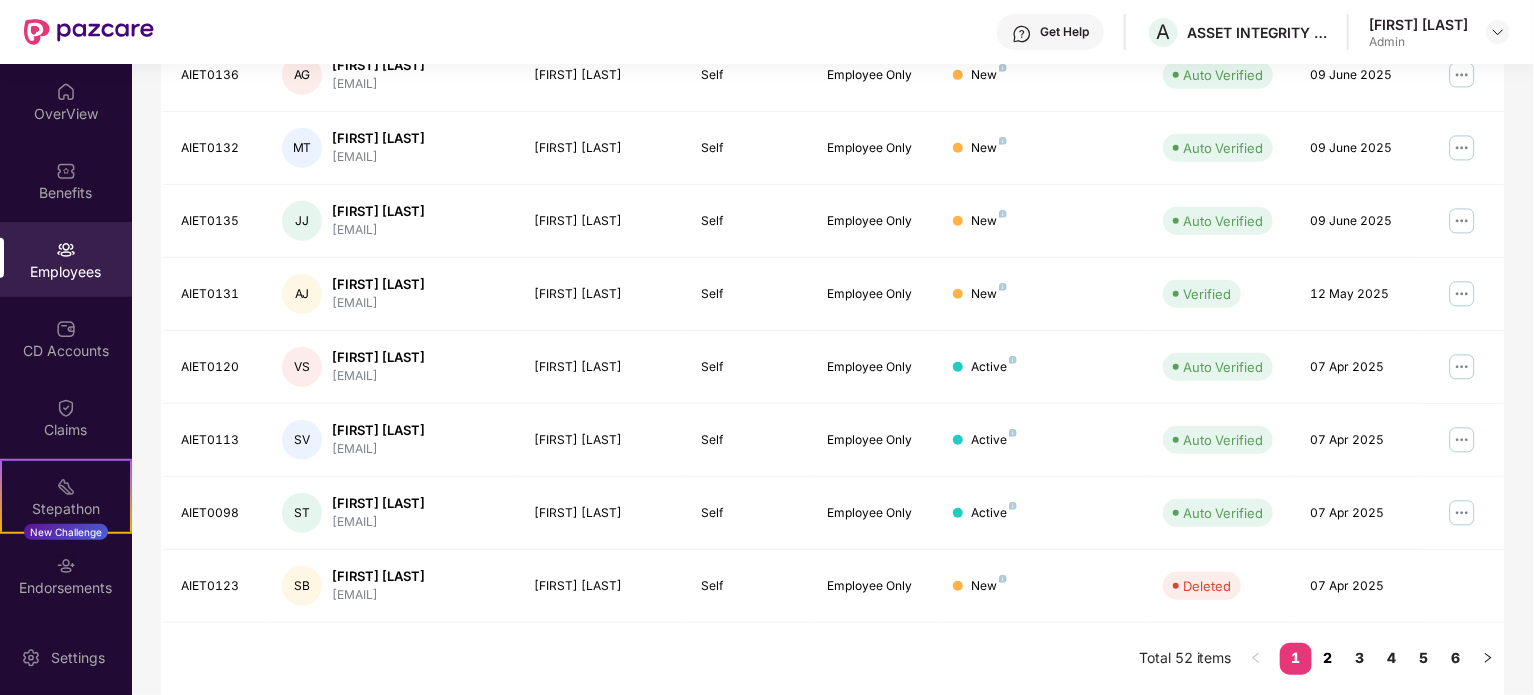 click on "2" at bounding box center (1328, 658) 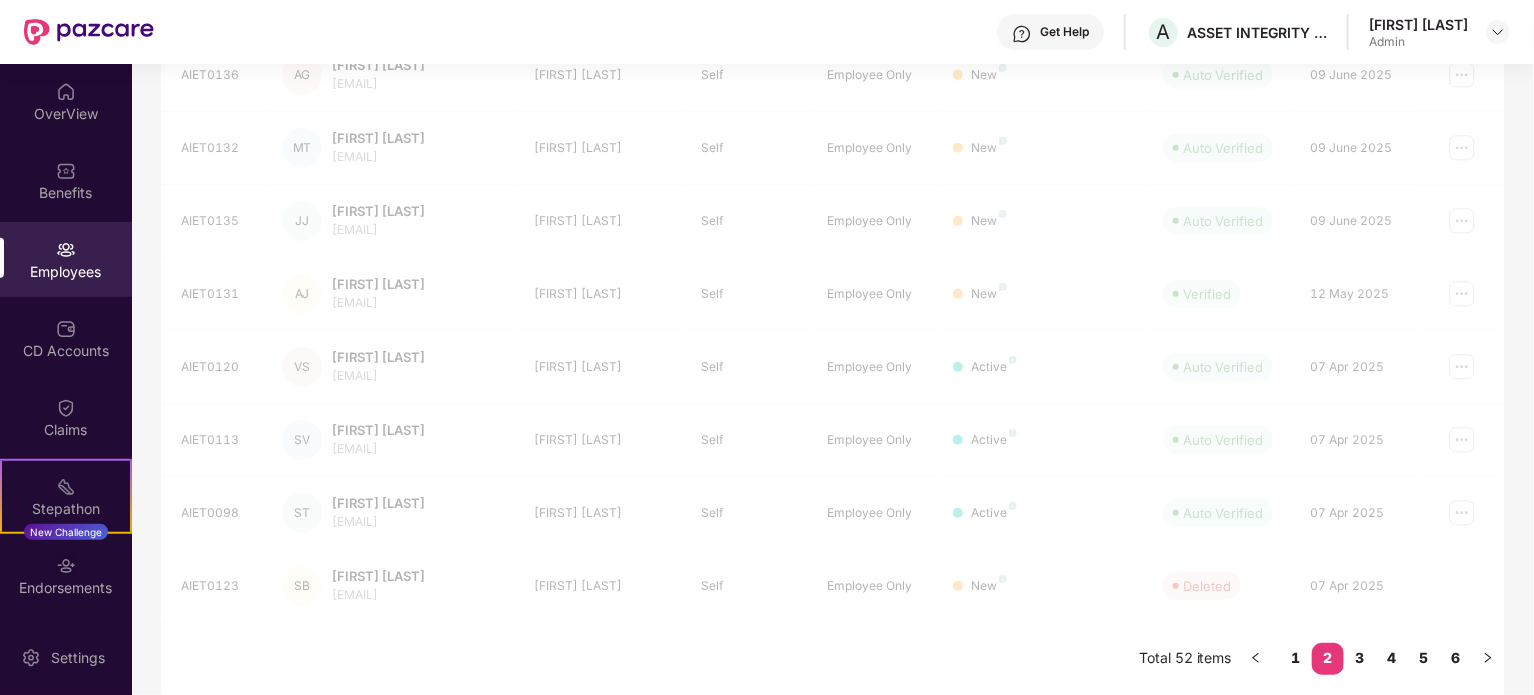 scroll, scrollTop: 531, scrollLeft: 0, axis: vertical 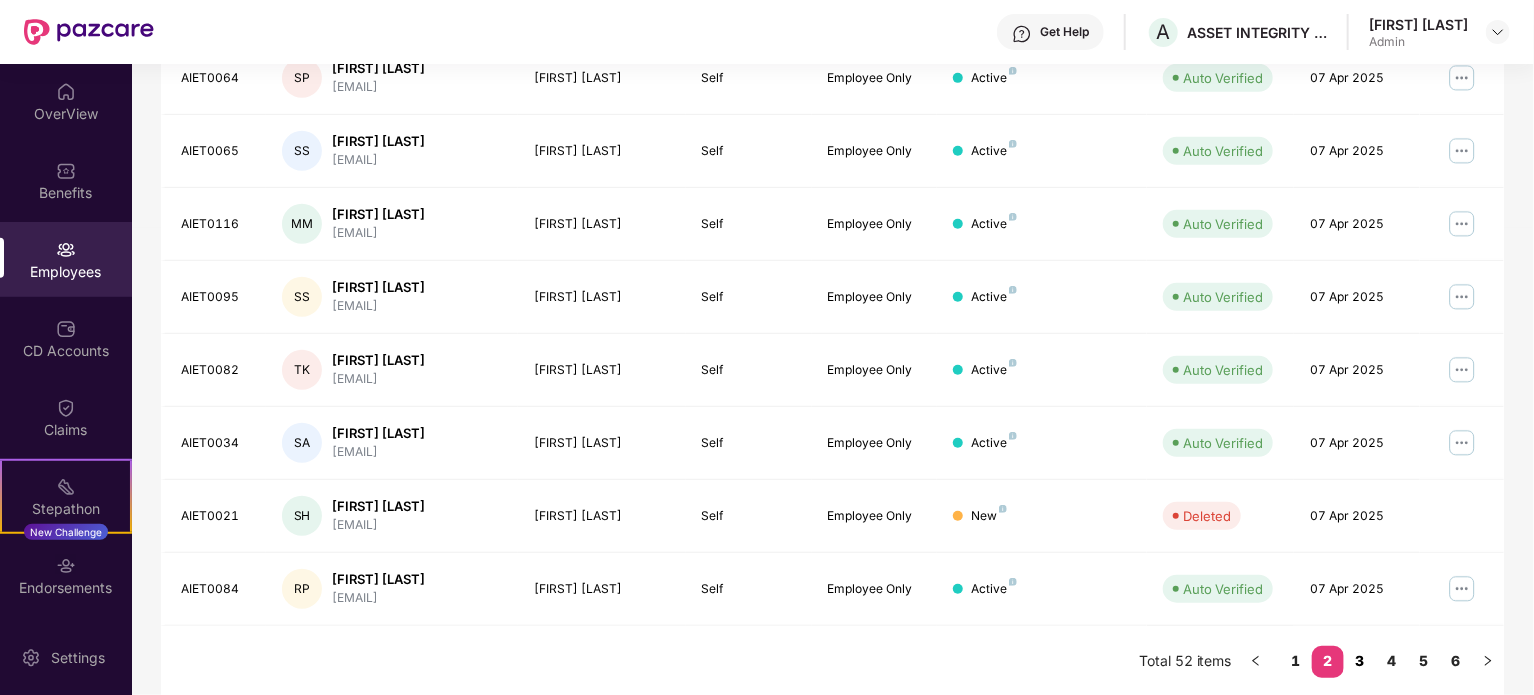 click on "3" at bounding box center (1360, 661) 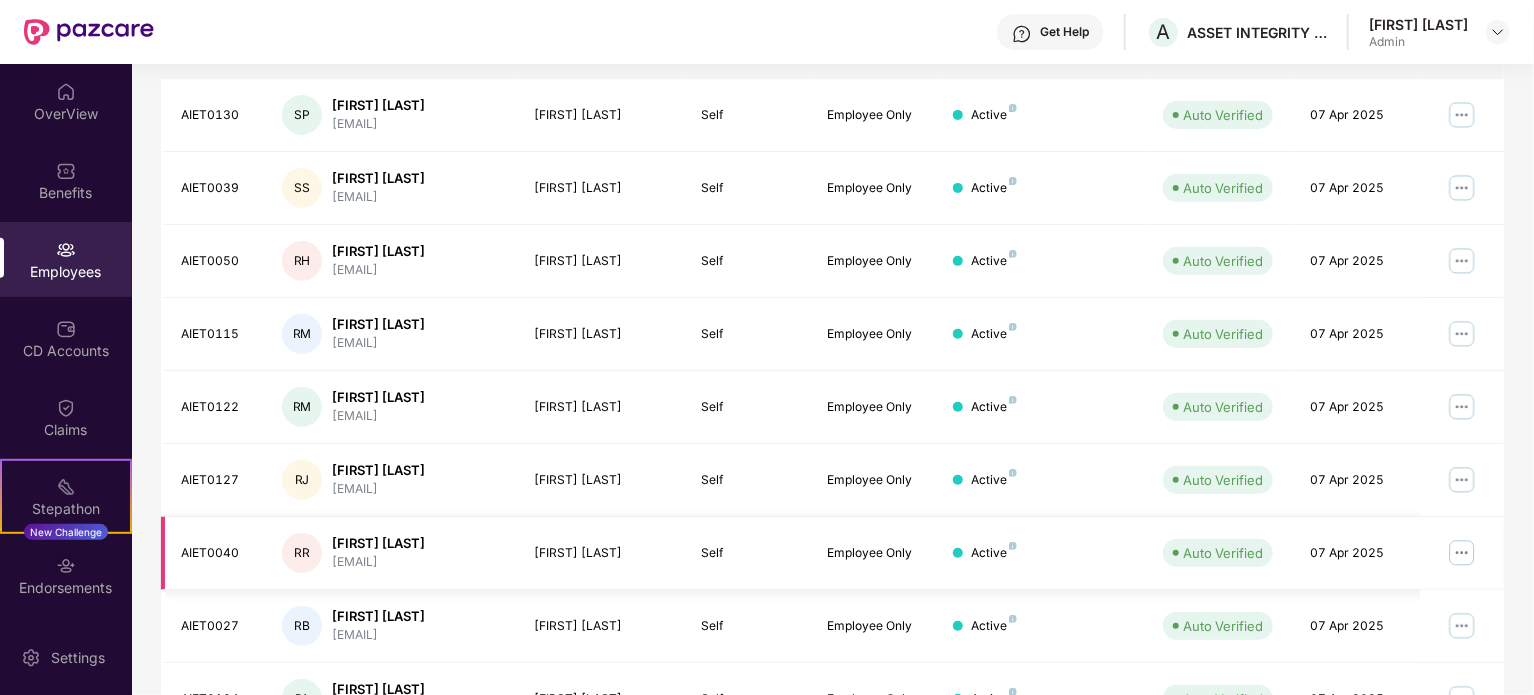 scroll, scrollTop: 531, scrollLeft: 0, axis: vertical 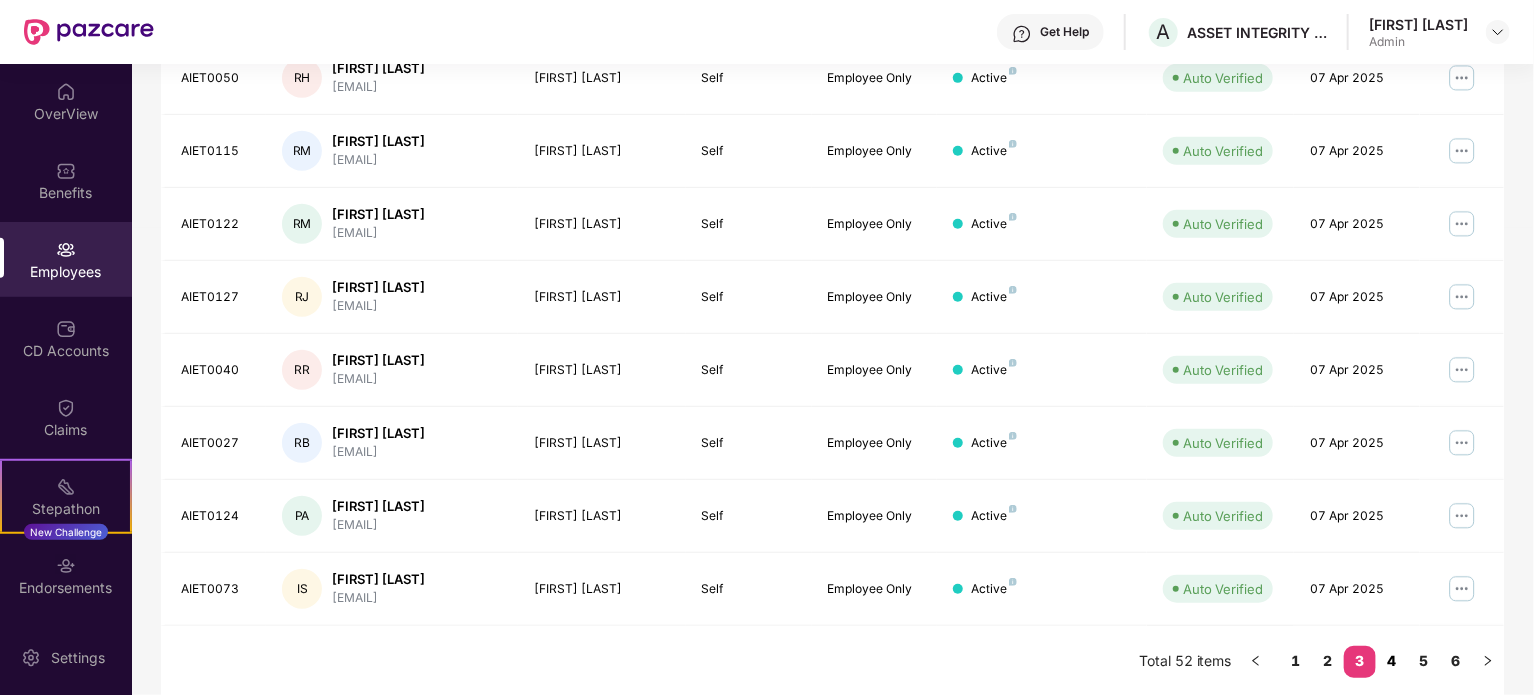 click on "4" at bounding box center (1392, 661) 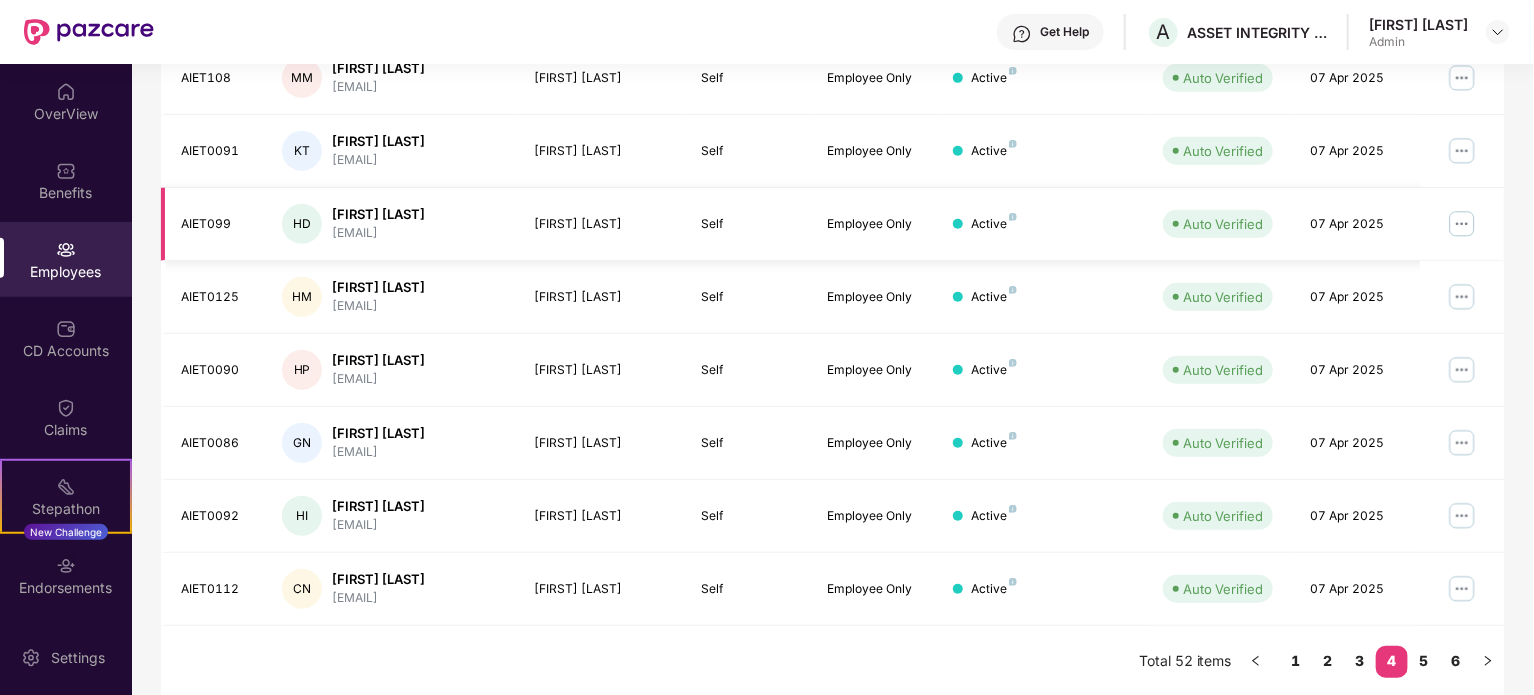 scroll, scrollTop: 548, scrollLeft: 0, axis: vertical 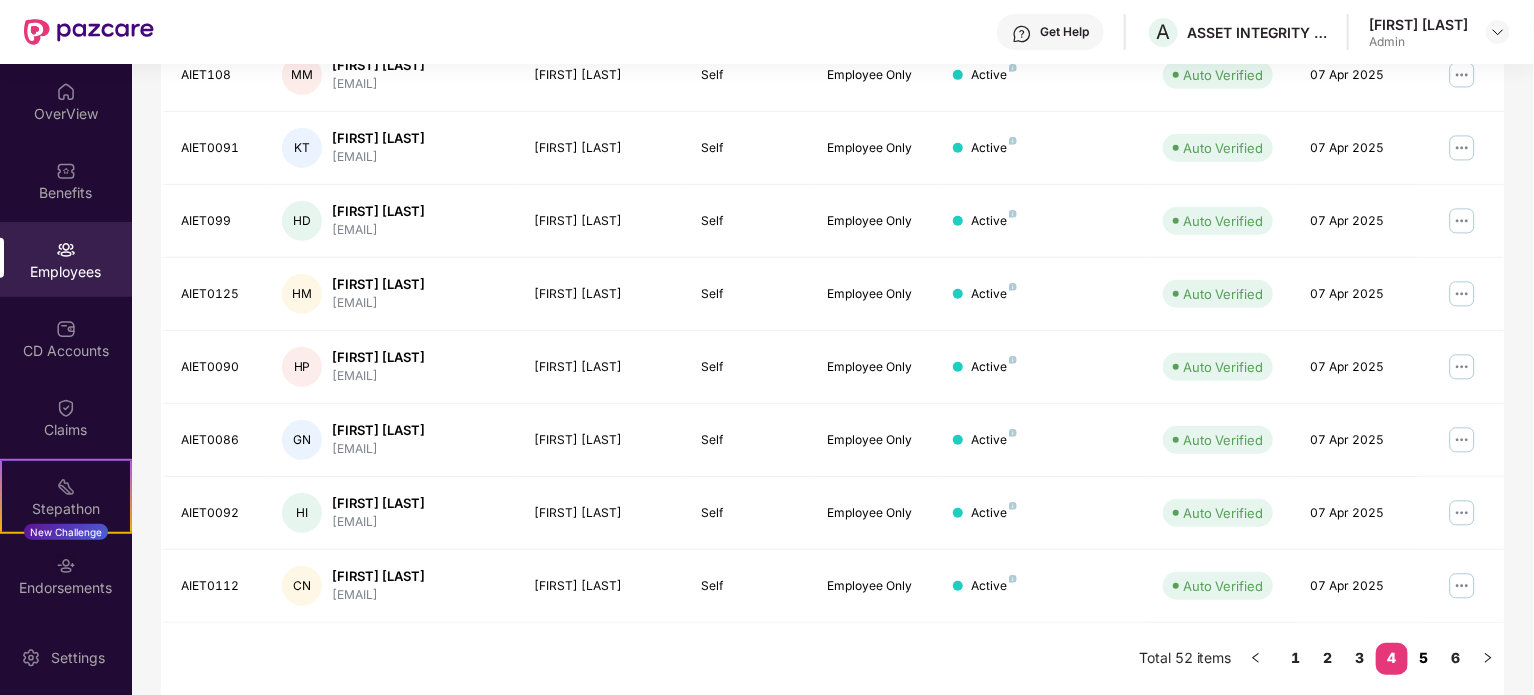 click on "5" at bounding box center (1424, 658) 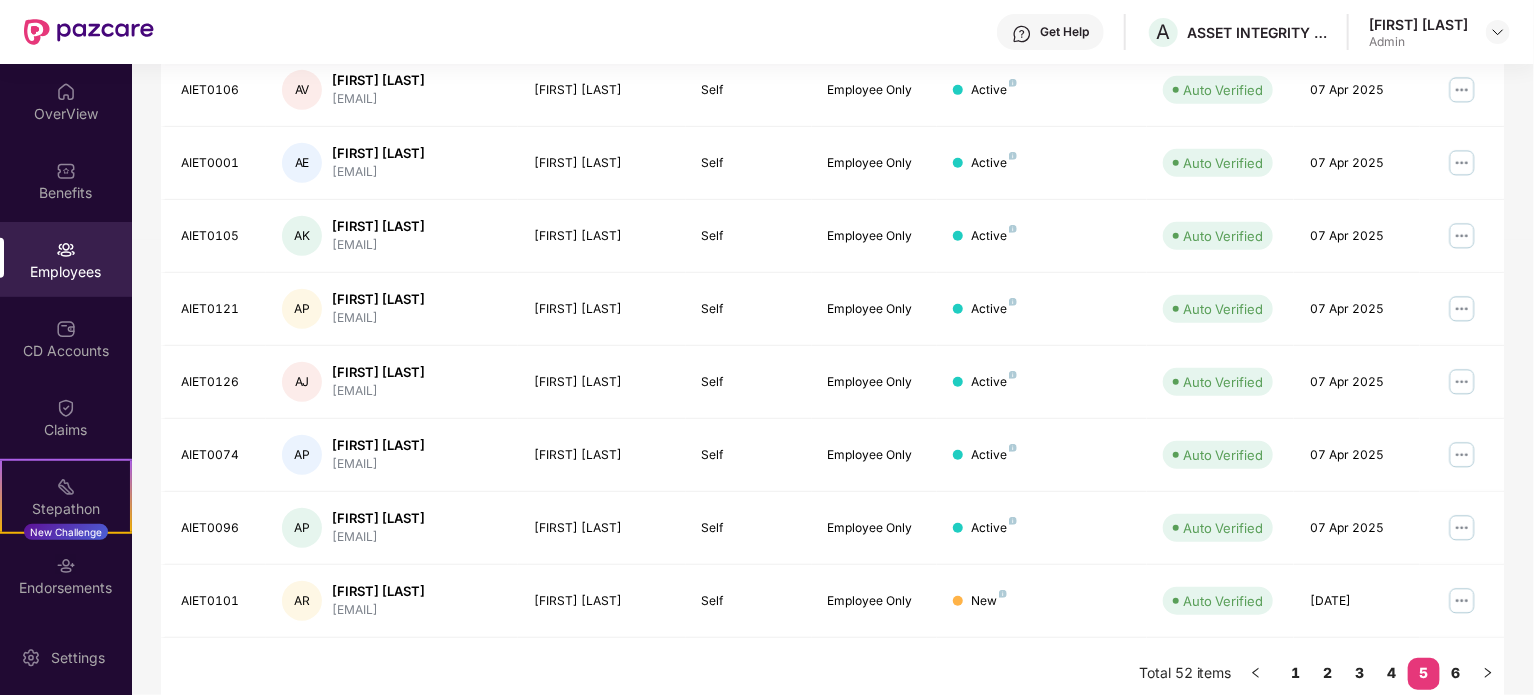 scroll, scrollTop: 531, scrollLeft: 0, axis: vertical 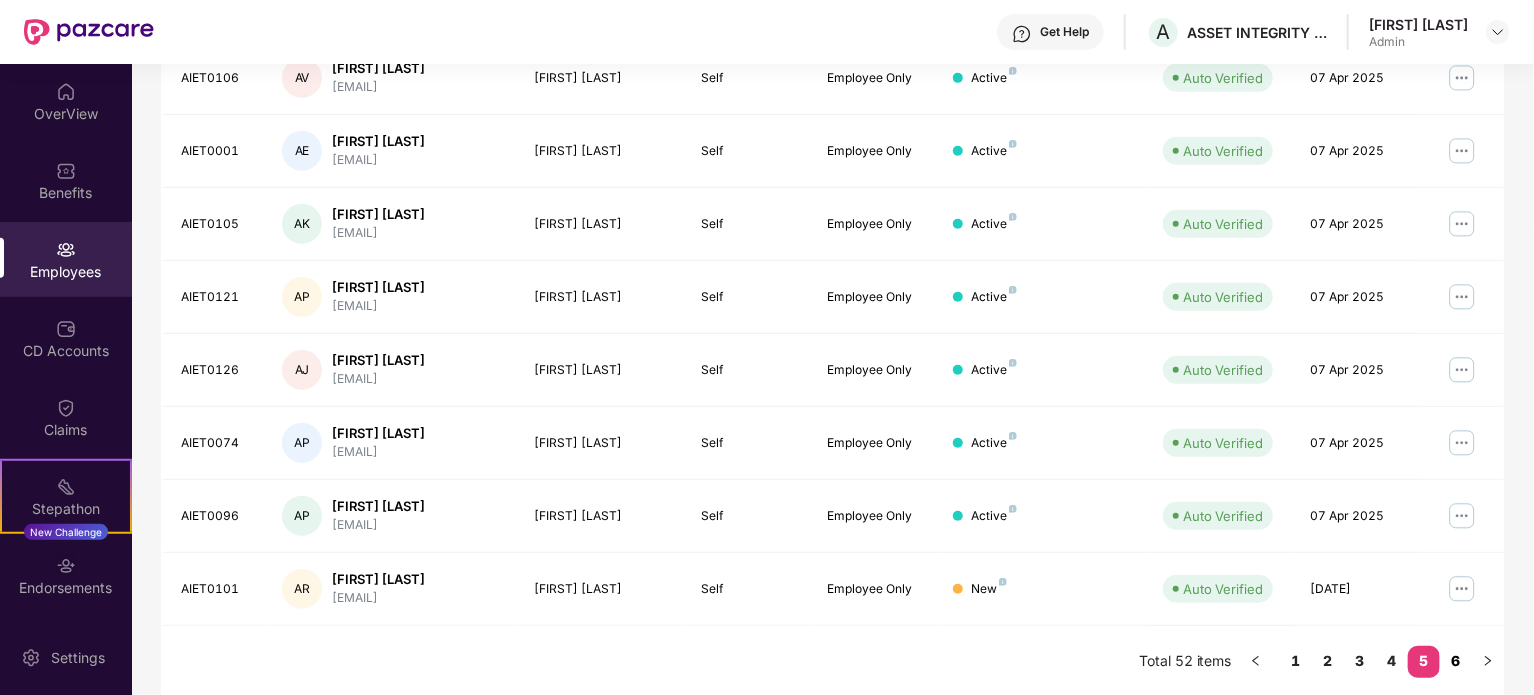 click on "6" at bounding box center (1456, 661) 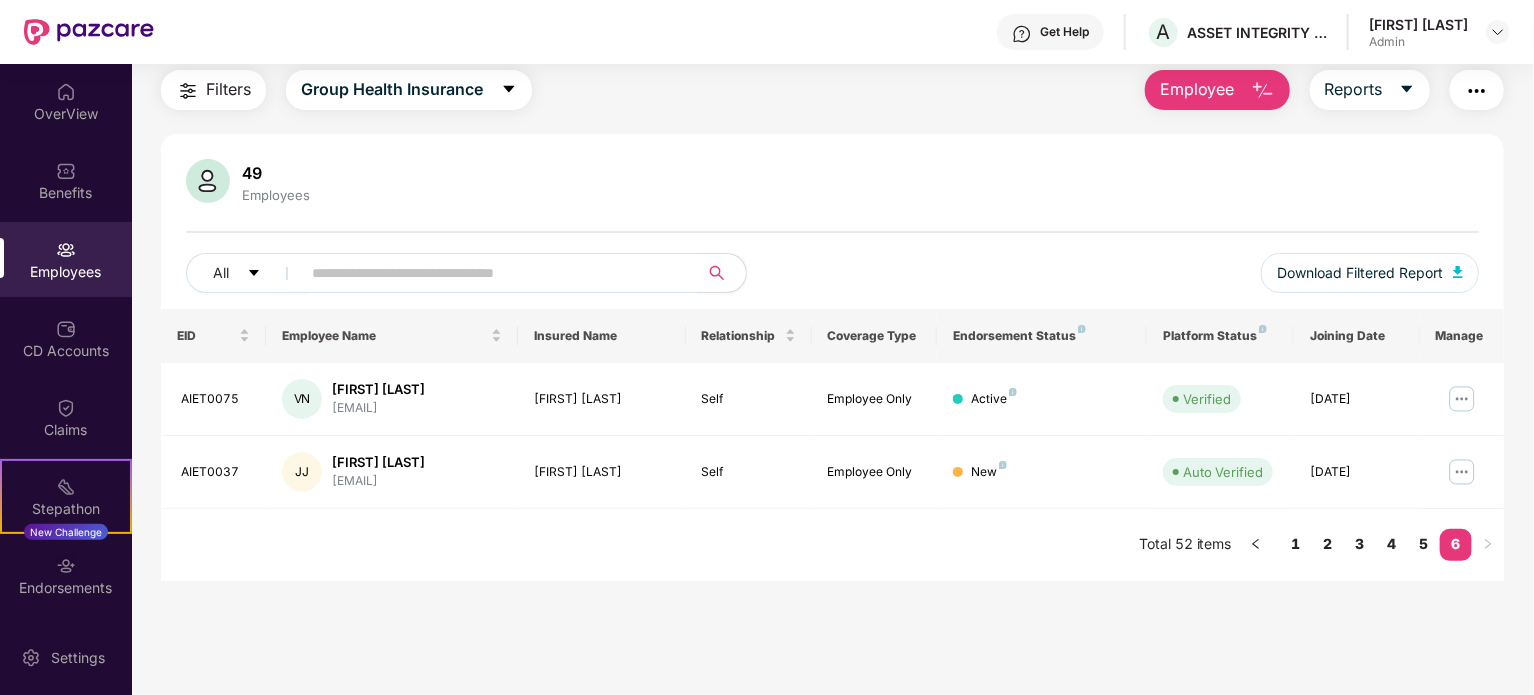 scroll, scrollTop: 64, scrollLeft: 0, axis: vertical 